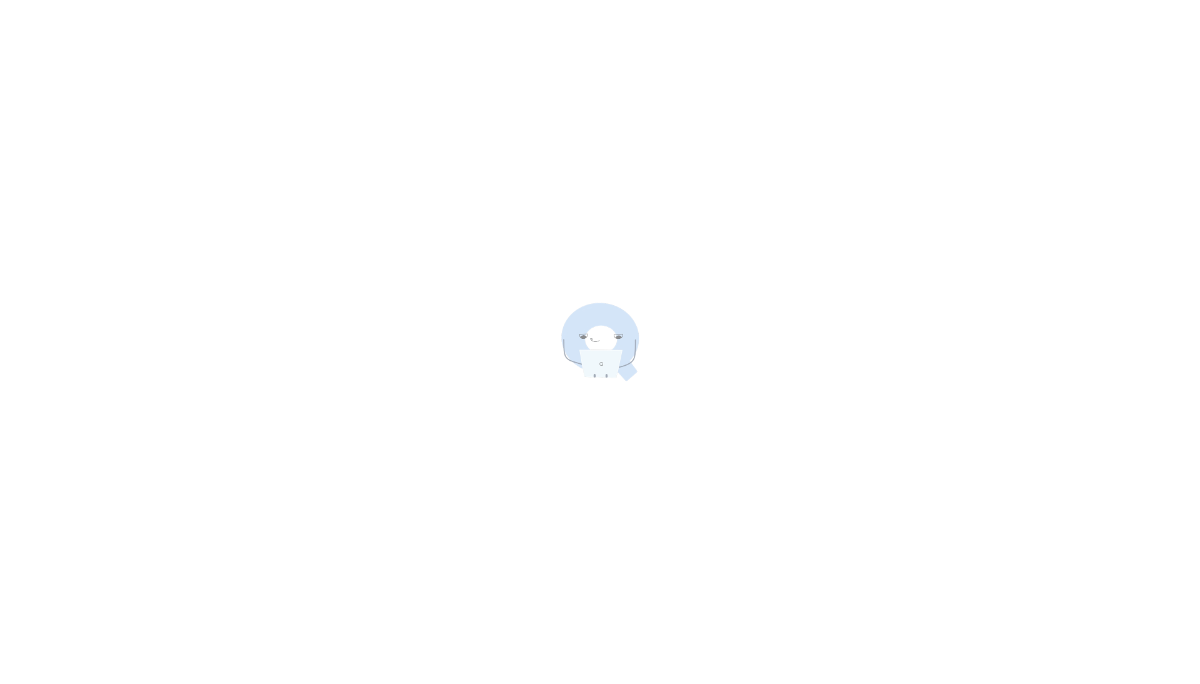 scroll, scrollTop: 0, scrollLeft: 0, axis: both 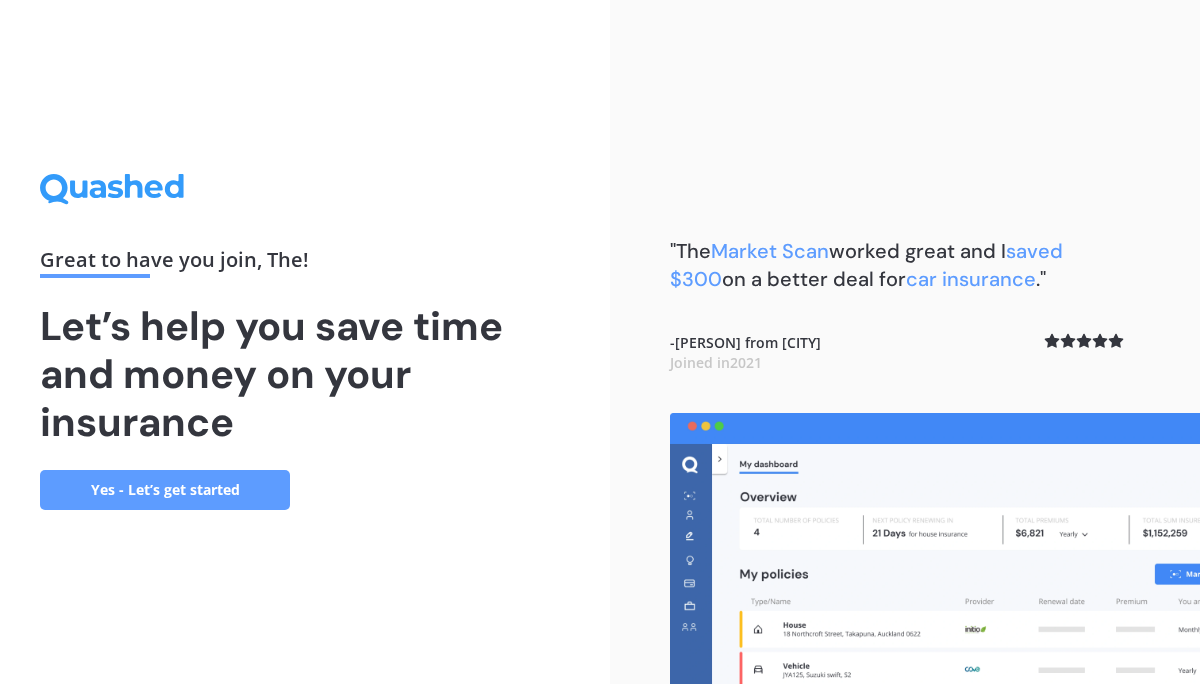 click on "Yes - Let’s get started" at bounding box center (165, 490) 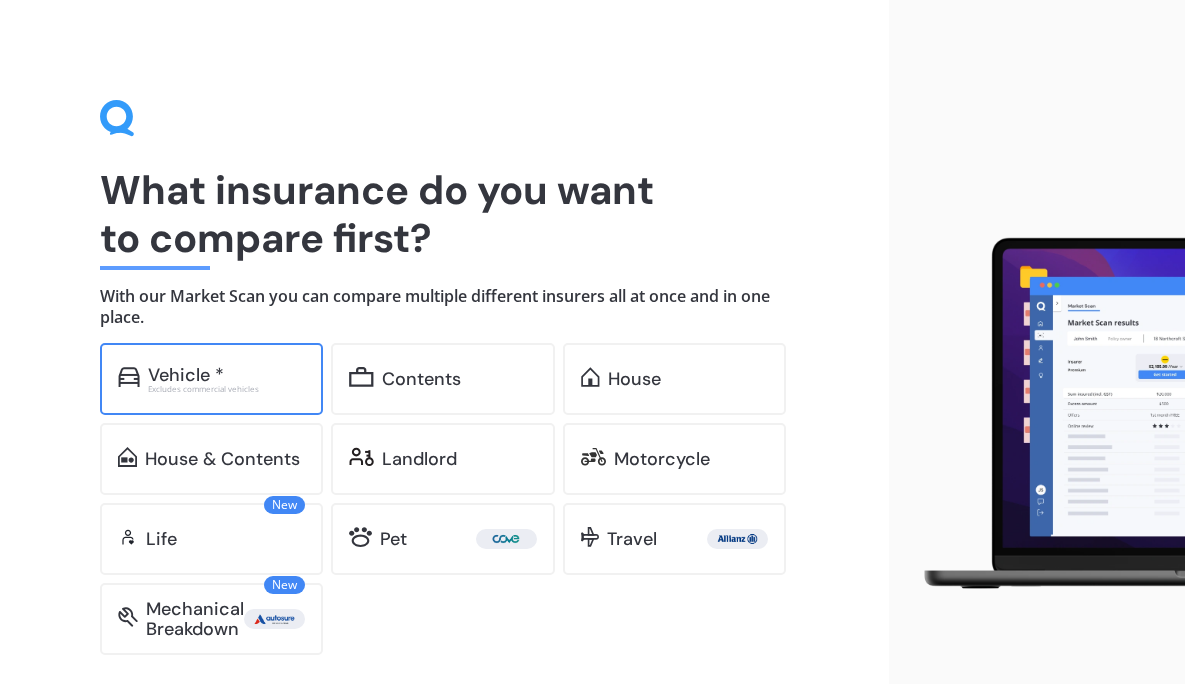 click on "Vehicle * Excludes commercial vehicles" at bounding box center (211, 379) 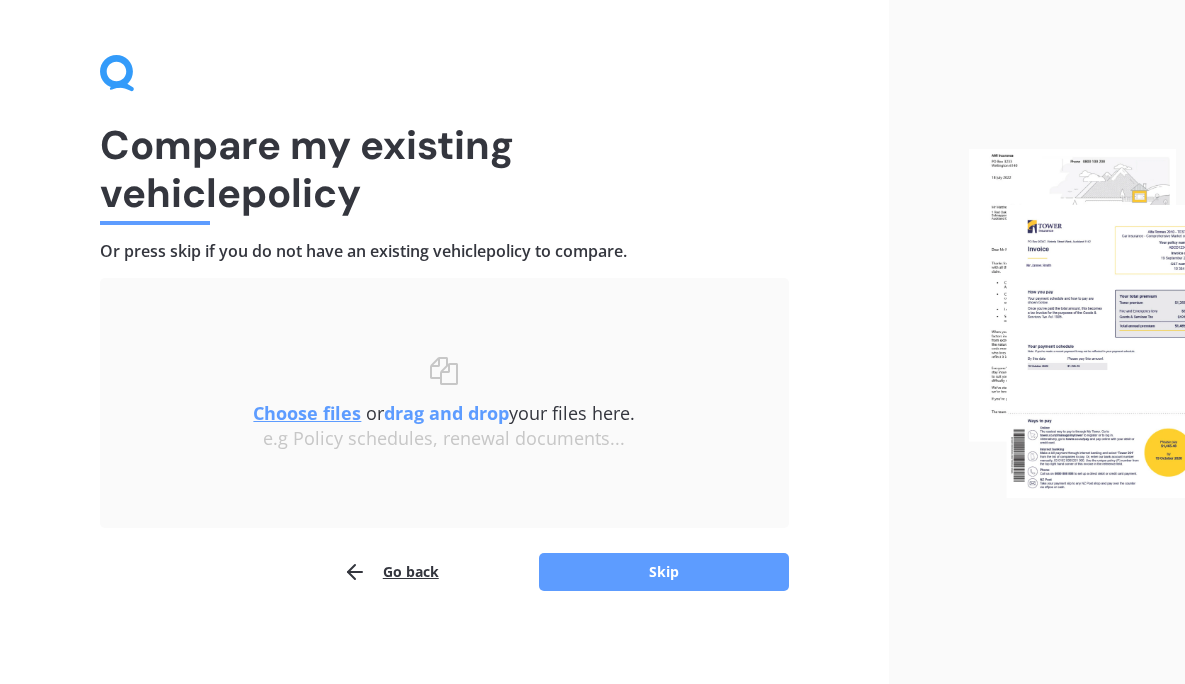 scroll, scrollTop: 53, scrollLeft: 0, axis: vertical 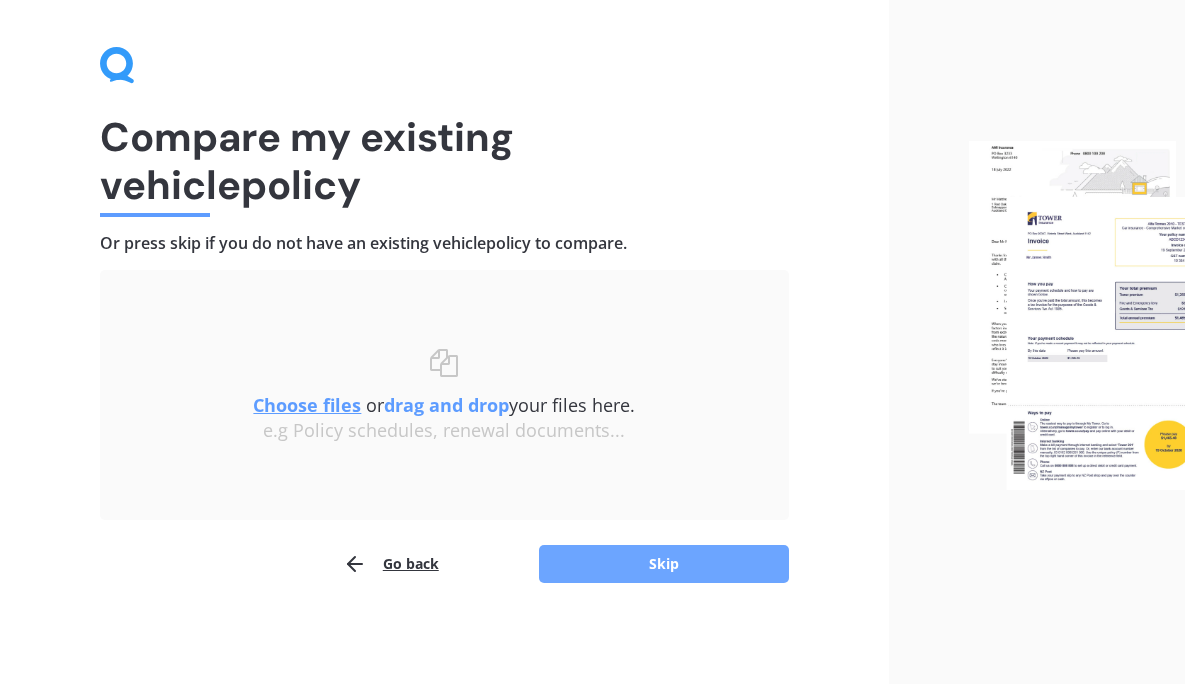 click on "Skip" at bounding box center [664, 564] 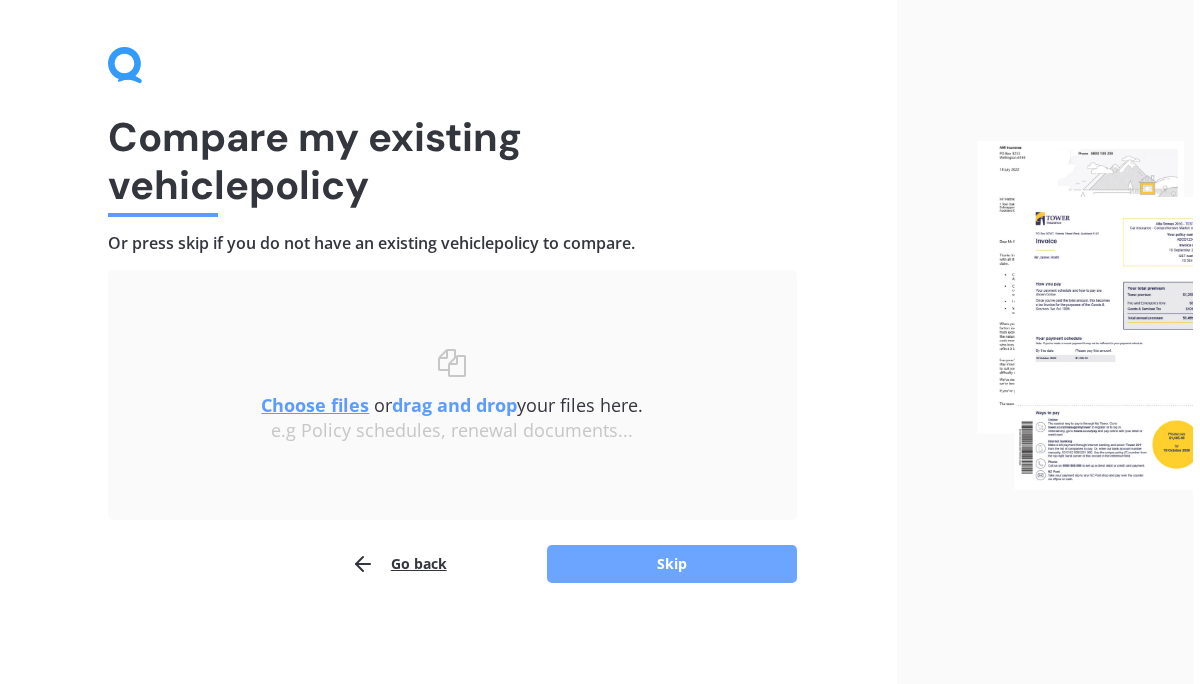 scroll, scrollTop: 0, scrollLeft: 0, axis: both 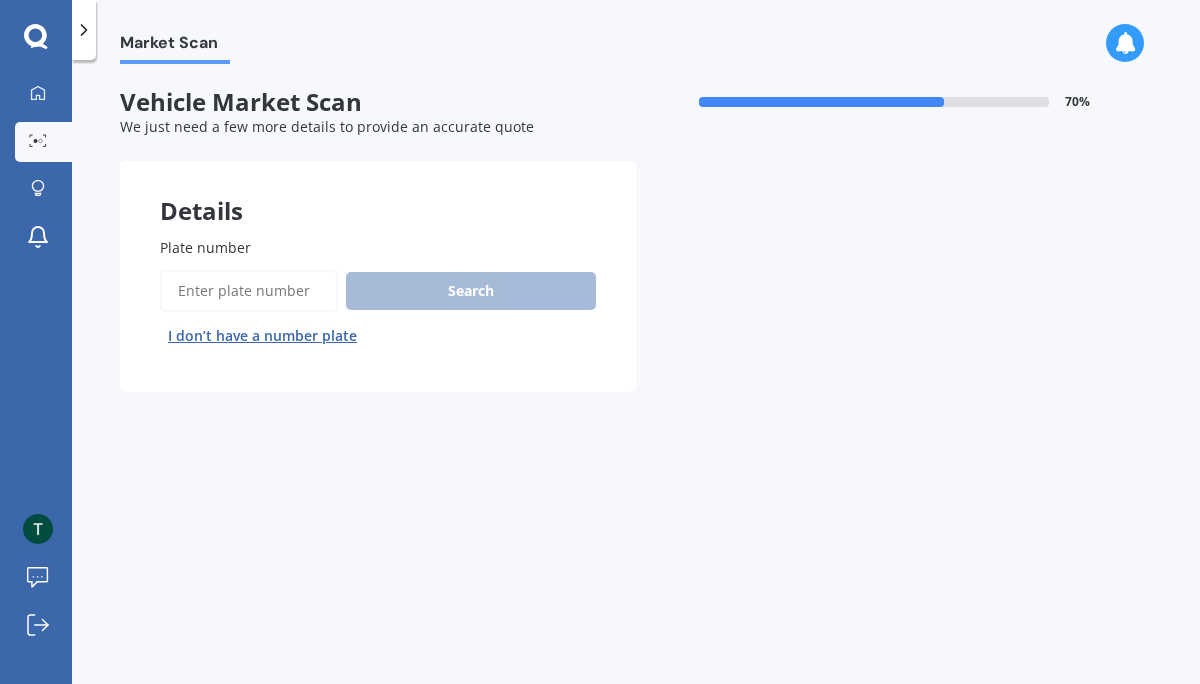 click on "Plate number" at bounding box center [249, 291] 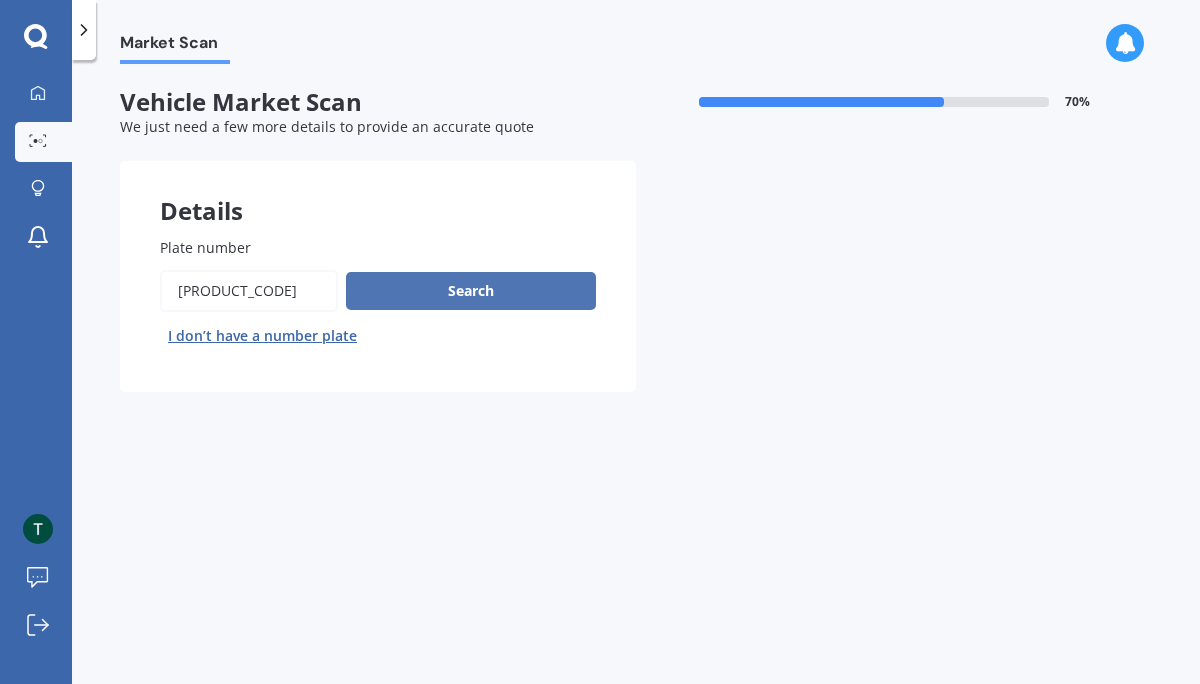 type on "[PRODUCT_CODE]" 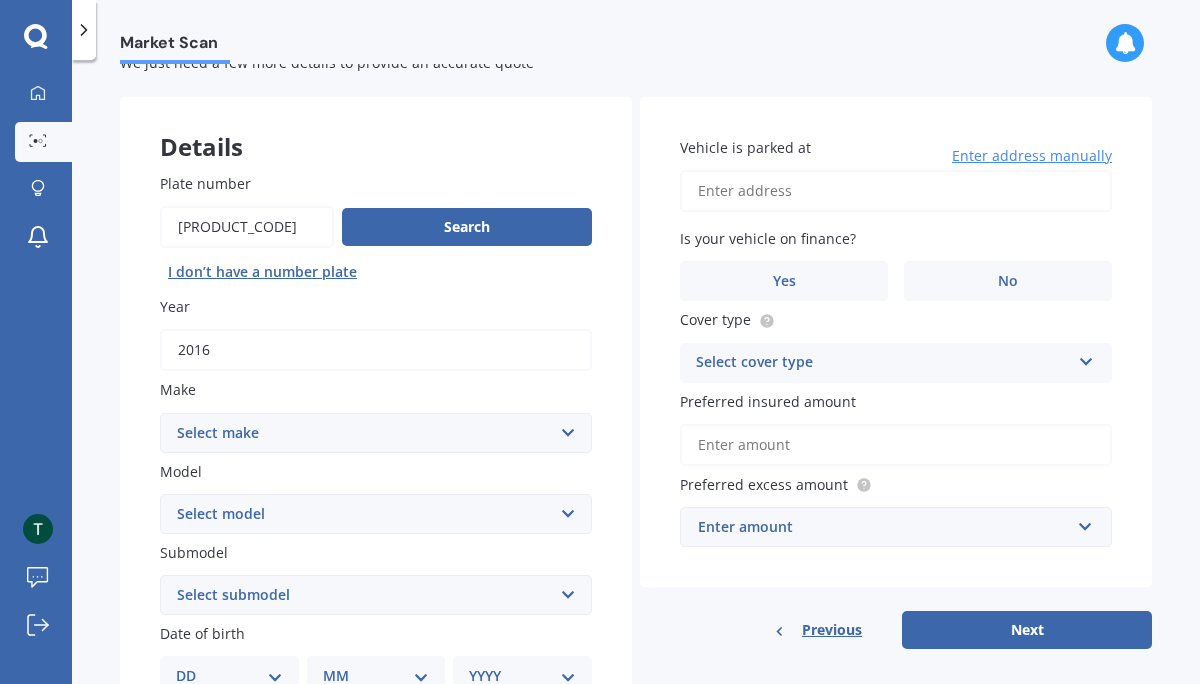 scroll, scrollTop: 89, scrollLeft: 0, axis: vertical 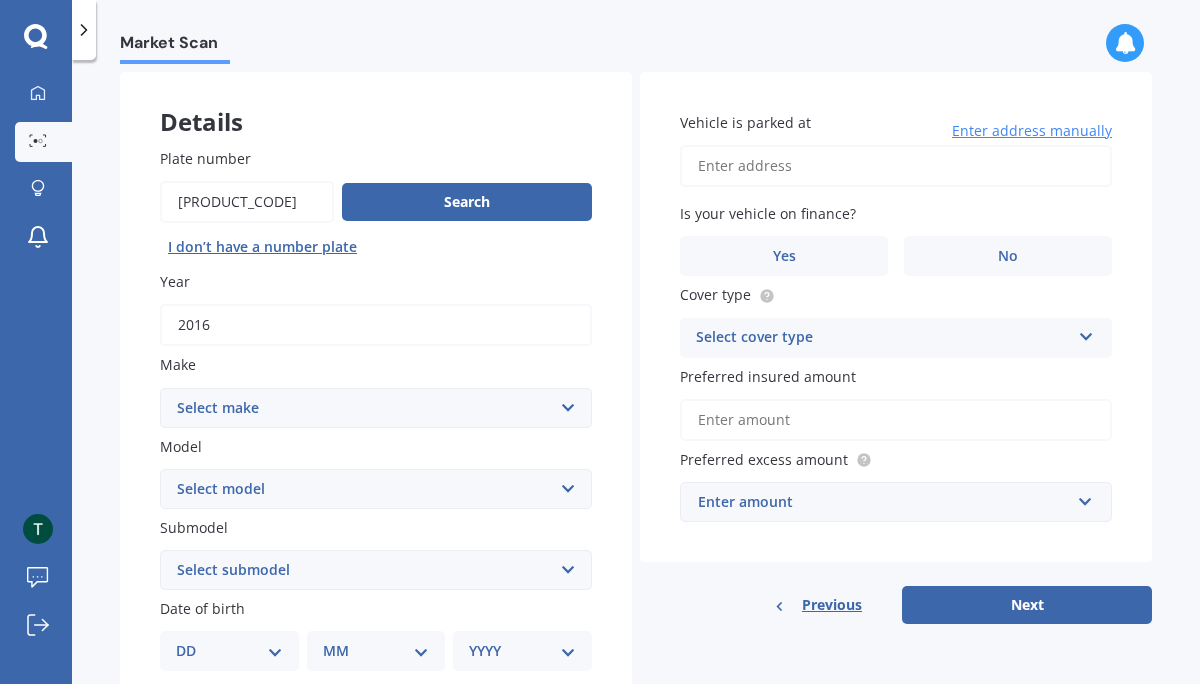 click on "Select make AC ALFA ROMEO ASTON MARTIN AUDI AUSTIN BEDFORD Bentley BMW BYD CADILLAC CAN-AM CHERY CHEVROLET CHRYSLER Citroen CRUISEAIR CUPRA DAEWOO DAIHATSU DAIMLER DAMON DIAHATSU DODGE EXOCET FACTORY FIVE FERRARI FIAT Fiord FLEETWOOD FORD FOTON FRASER GEELY GENESIS GEORGIE BOY GMC GREAT WALL GWM HAVAL HILLMAN HINO HOLDEN HOLIDAY RAMBLER HONDA HUMMER HYUNDAI INFINITI ISUZU IVECO JAC JAECOO JAGUAR JEEP KGM KIA LADA LAMBORGHINI LANCIA LANDROVER LDV LEAPMOTOR LEXUS LINCOLN LOTUS LUNAR M.G M.G. MAHINDRA MASERATI MAZDA MCLAREN MERCEDES AMG Mercedes Benz MERCEDES-AMG MERCURY MINI Mitsubishi MORGAN MORRIS NEWMAR Nissan OMODA OPEL OXFORD PEUGEOT Plymouth Polestar PONTIAC PORSCHE PROTON RAM Range Rover Rayne RENAULT ROLLS ROYCE ROVER SAAB SATURN SEAT SHELBY SKODA SMART SSANGYONG SUBARU SUZUKI TATA TESLA TIFFIN Toyota TRIUMPH TVR Vauxhall VOLKSWAGEN VOLVO WESTFIELD WINNEBAGO ZX" at bounding box center [376, 408] 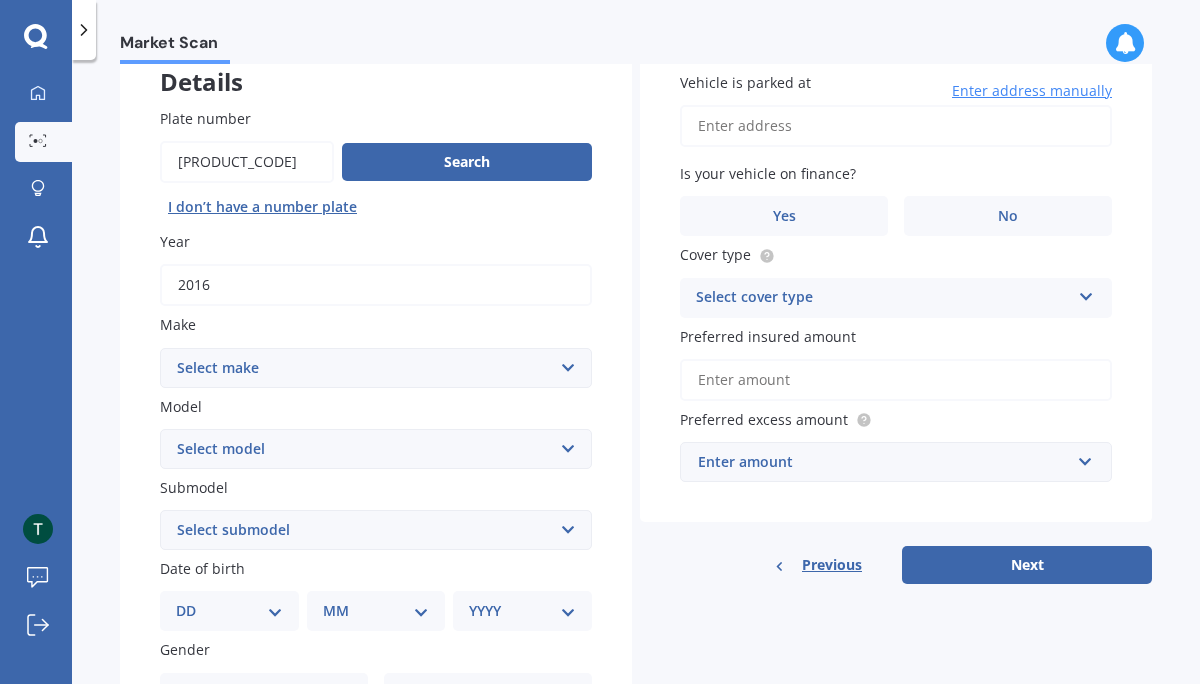scroll, scrollTop: 130, scrollLeft: 0, axis: vertical 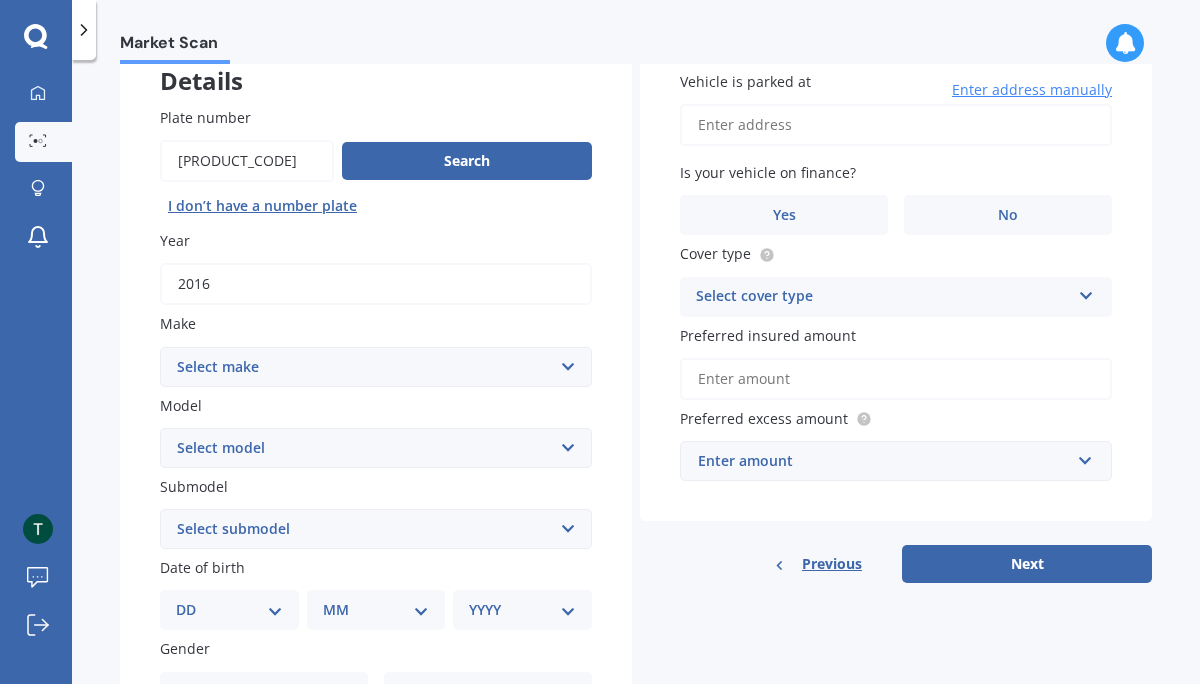 click on "Select make AC ALFA ROMEO ASTON MARTIN AUDI AUSTIN BEDFORD Bentley BMW BYD CADILLAC CAN-AM CHERY CHEVROLET CHRYSLER Citroen CRUISEAIR CUPRA DAEWOO DAIHATSU DAIMLER DAMON DIAHATSU DODGE EXOCET FACTORY FIVE FERRARI FIAT Fiord FLEETWOOD FORD FOTON FRASER GEELY GENESIS GEORGIE BOY GMC GREAT WALL GWM HAVAL HILLMAN HINO HOLDEN HOLIDAY RAMBLER HONDA HUMMER HYUNDAI INFINITI ISUZU IVECO JAC JAECOO JAGUAR JEEP KGM KIA LADA LAMBORGHINI LANCIA LANDROVER LDV LEAPMOTOR LEXUS LINCOLN LOTUS LUNAR M.G M.G. MAHINDRA MASERATI MAZDA MCLAREN MERCEDES AMG Mercedes Benz MERCEDES-AMG MERCURY MINI Mitsubishi MORGAN MORRIS NEWMAR Nissan OMODA OPEL OXFORD PEUGEOT Plymouth Polestar PONTIAC PORSCHE PROTON RAM Range Rover Rayne RENAULT ROLLS ROYCE ROVER SAAB SATURN SEAT SHELBY SKODA SMART SSANGYONG SUBARU SUZUKI TATA TESLA TIFFIN Toyota TRIUMPH TVR Vauxhall VOLKSWAGEN VOLVO WESTFIELD WINNEBAGO ZX" at bounding box center (376, 367) 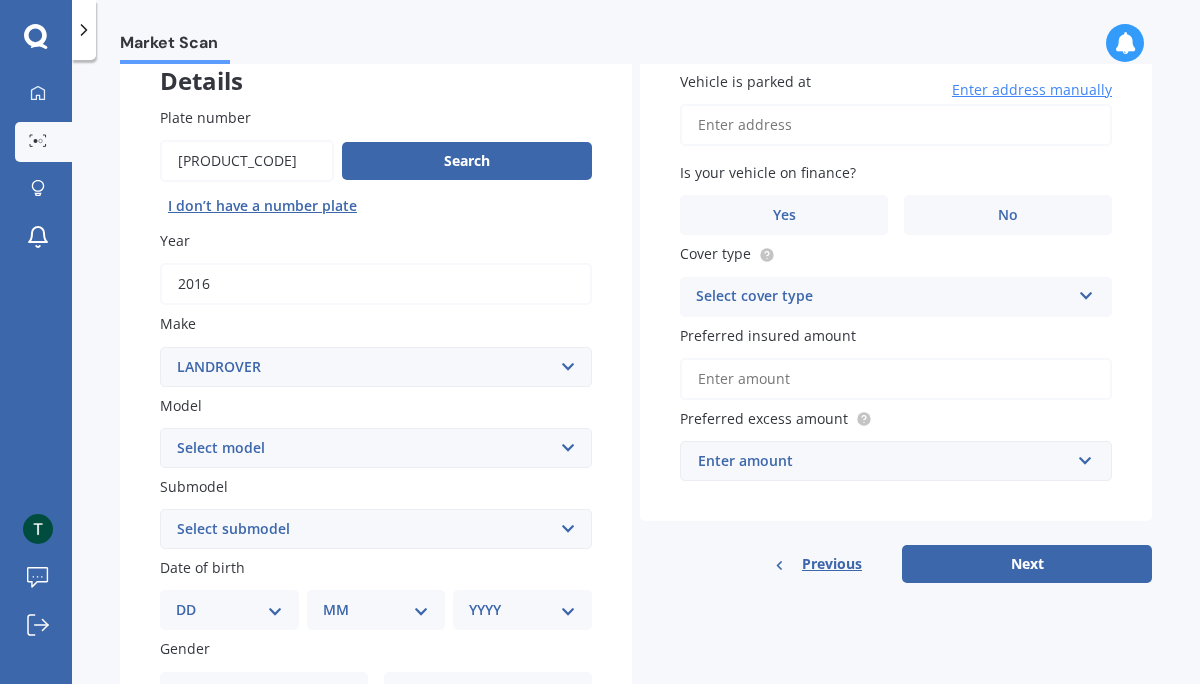 click on "Select model" at bounding box center (376, 448) 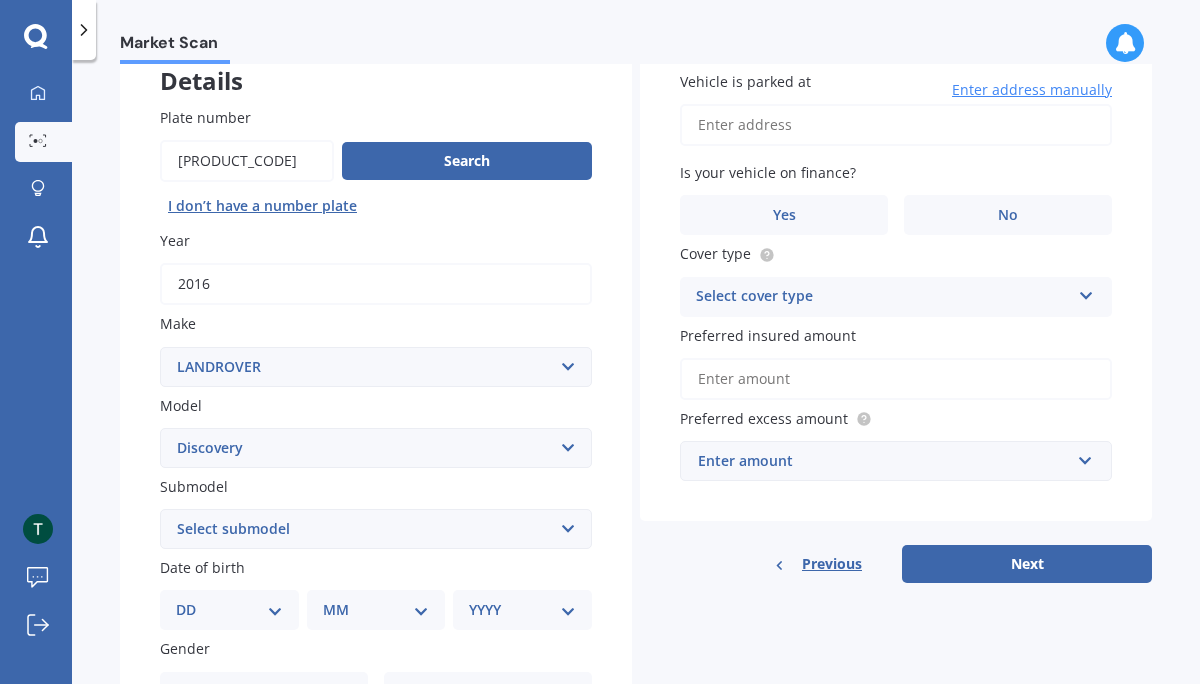 click on "Select submodel (All other) Diesel V8 petrol" at bounding box center [376, 529] 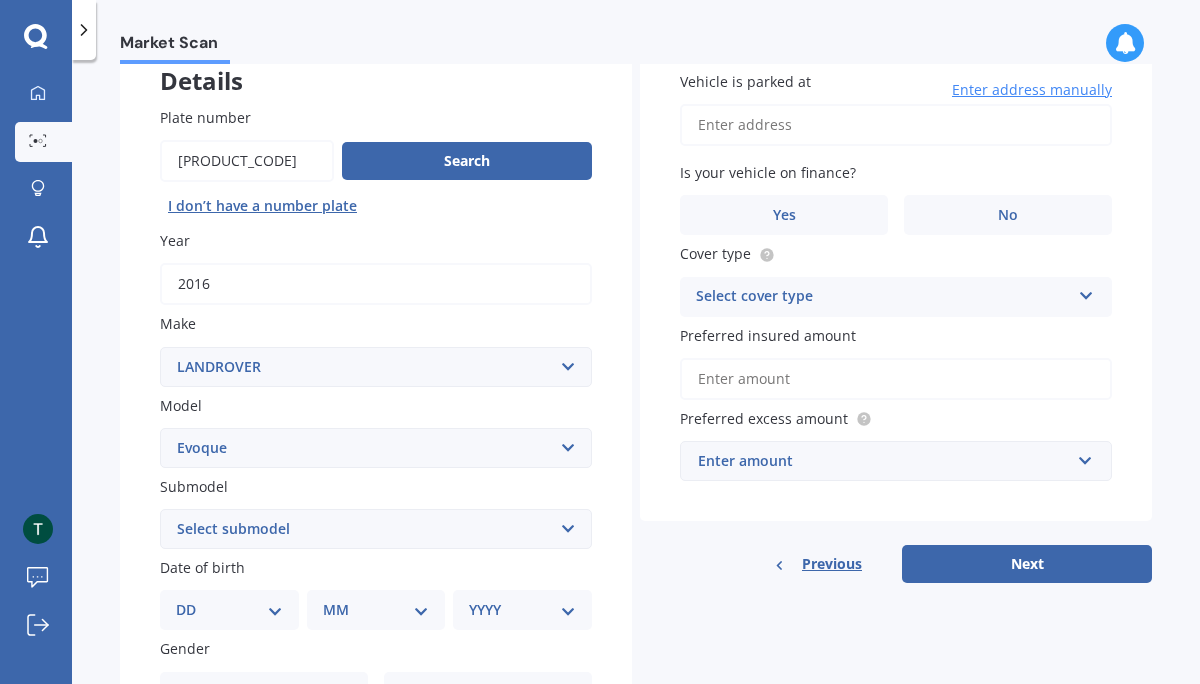 click on "Select submodel All" at bounding box center [376, 529] 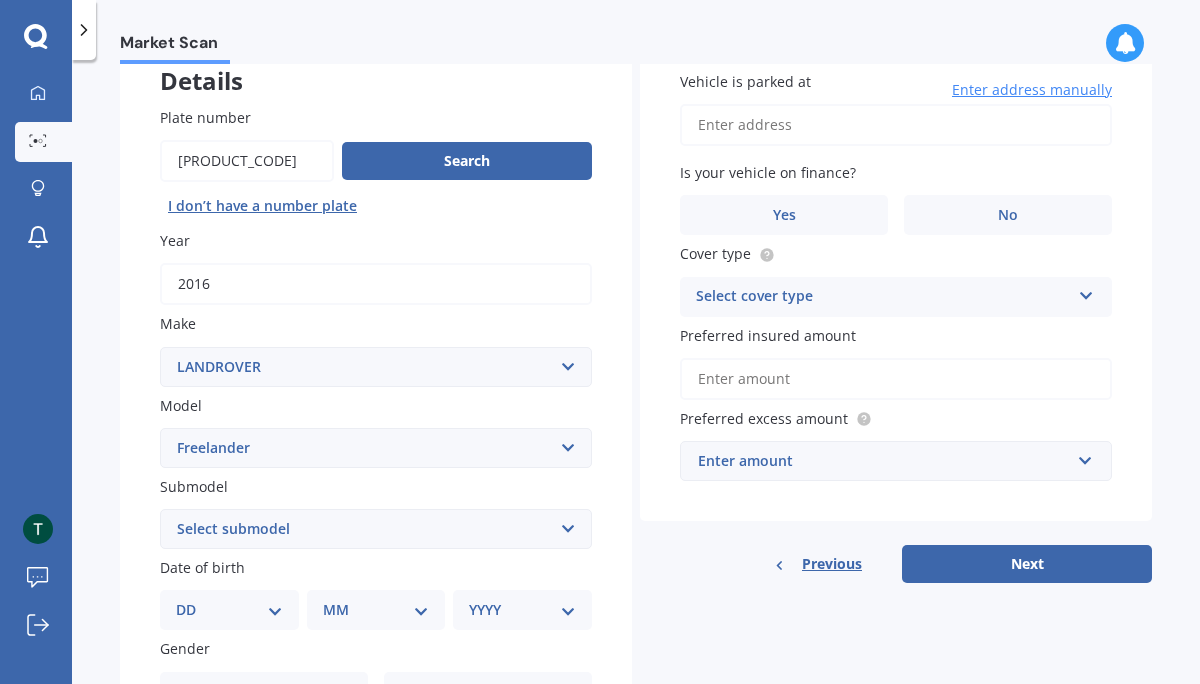 click on "Select submodel 4 cyl diesel 4 cyl petrol 4 cyl turbo diesel V6" at bounding box center (376, 529) 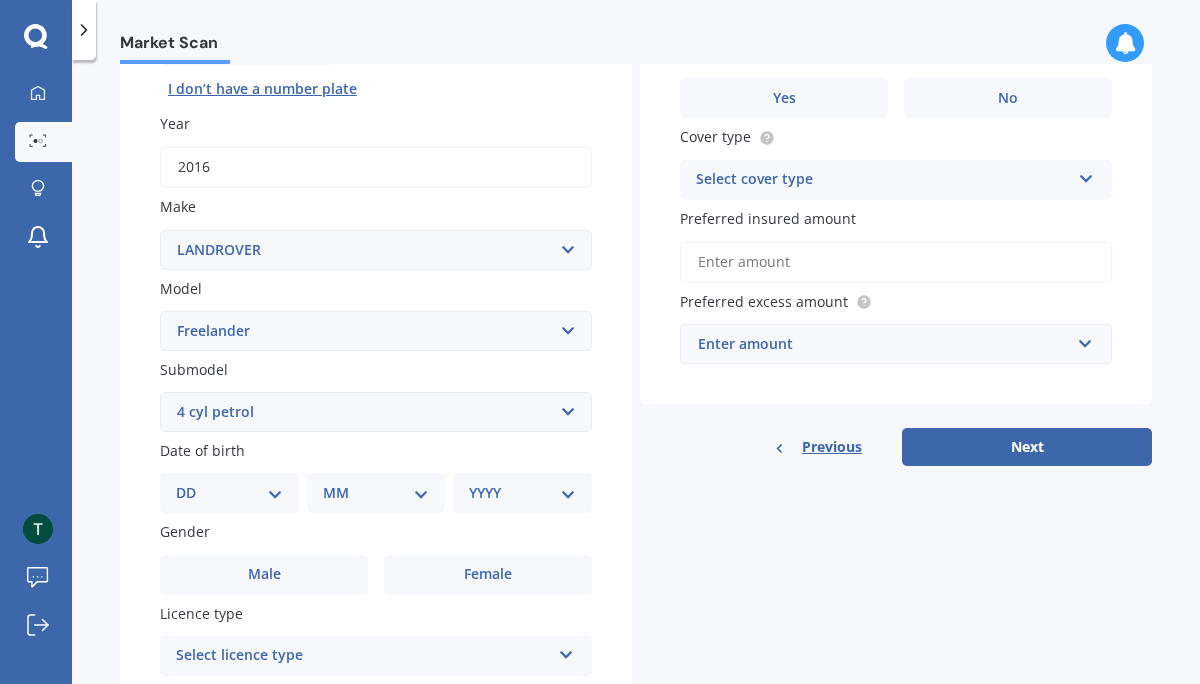 scroll, scrollTop: 265, scrollLeft: 0, axis: vertical 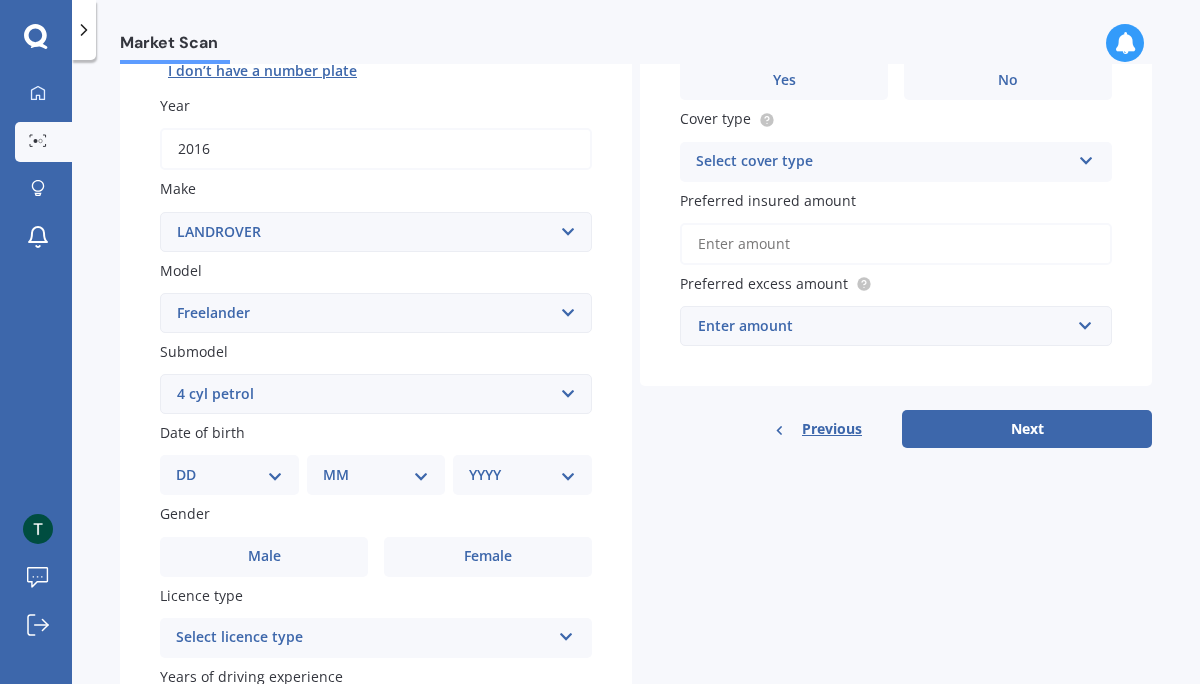 click on "DD 01 02 03 04 05 06 07 08 09 10 11 12 13 14 15 16 17 18 19 20 21 22 23 24 25 26 27 28 29 30 31" at bounding box center [229, 475] 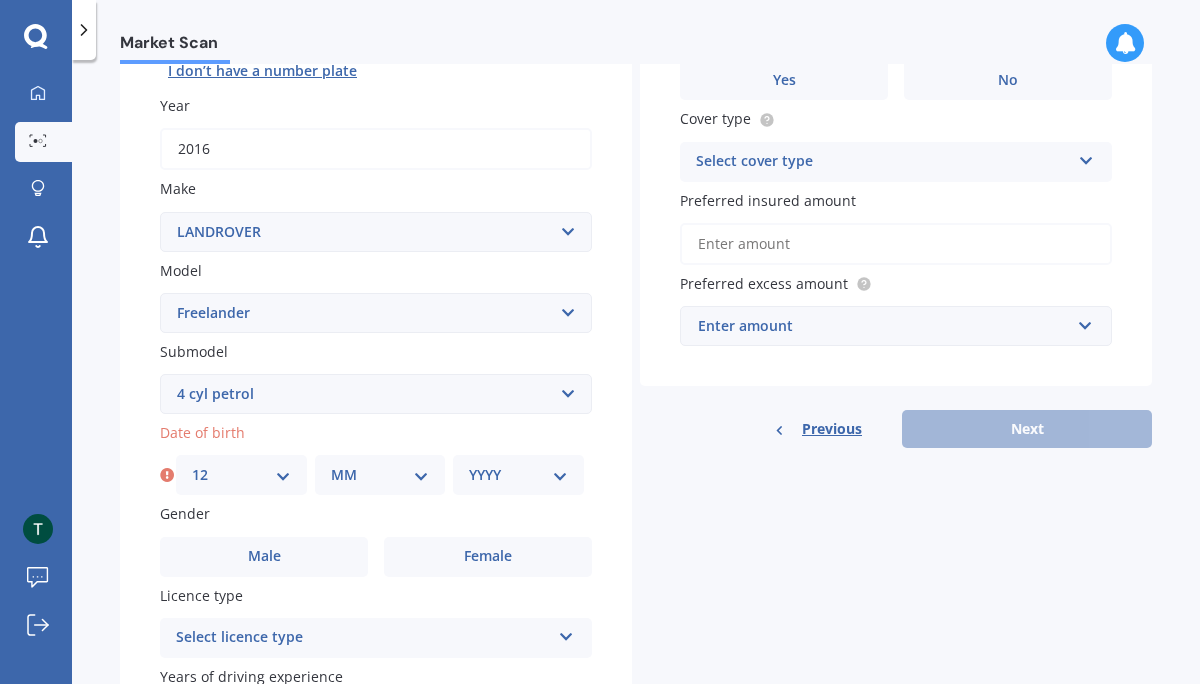 click on "MM 01 02 03 04 05 06 07 08 09 10 11 12" at bounding box center [380, 475] 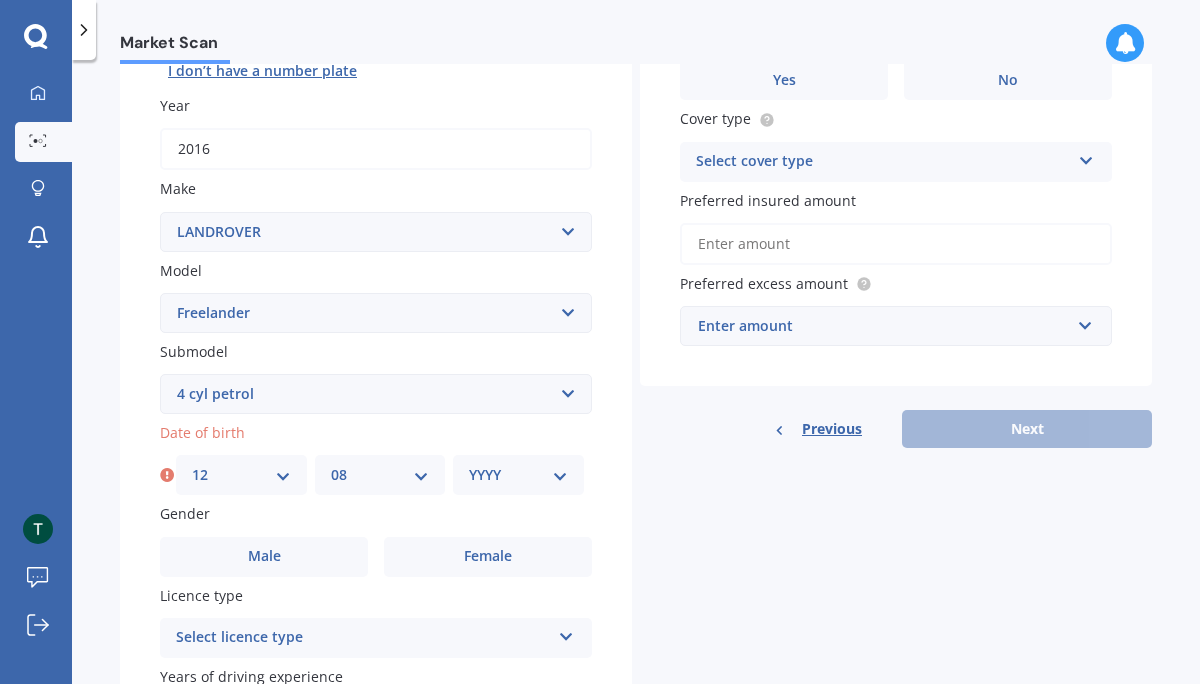 click on "YYYY 2025 2024 2023 2022 2021 2020 2019 2018 2017 2016 2015 2014 2013 2012 2011 2010 2009 2008 2007 2006 2005 2004 2003 2002 2001 2000 1999 1998 1997 1996 1995 1994 1993 1992 1991 1990 1989 1988 1987 1986 1985 1984 1983 1982 1981 1980 1979 1978 1977 1976 1975 1974 1973 1972 1971 1970 1969 1968 1967 1966 1965 1964 1963 1962 1961 1960 1959 1958 1957 1956 1955 1954 1953 1952 1951 1950 1949 1948 1947 1946 1945 1944 1943 1942 1941 1940 1939 1938 1937 1936 1935 1934 1933 1932 1931 1930 1929 1928 1927 1926" at bounding box center (518, 475) 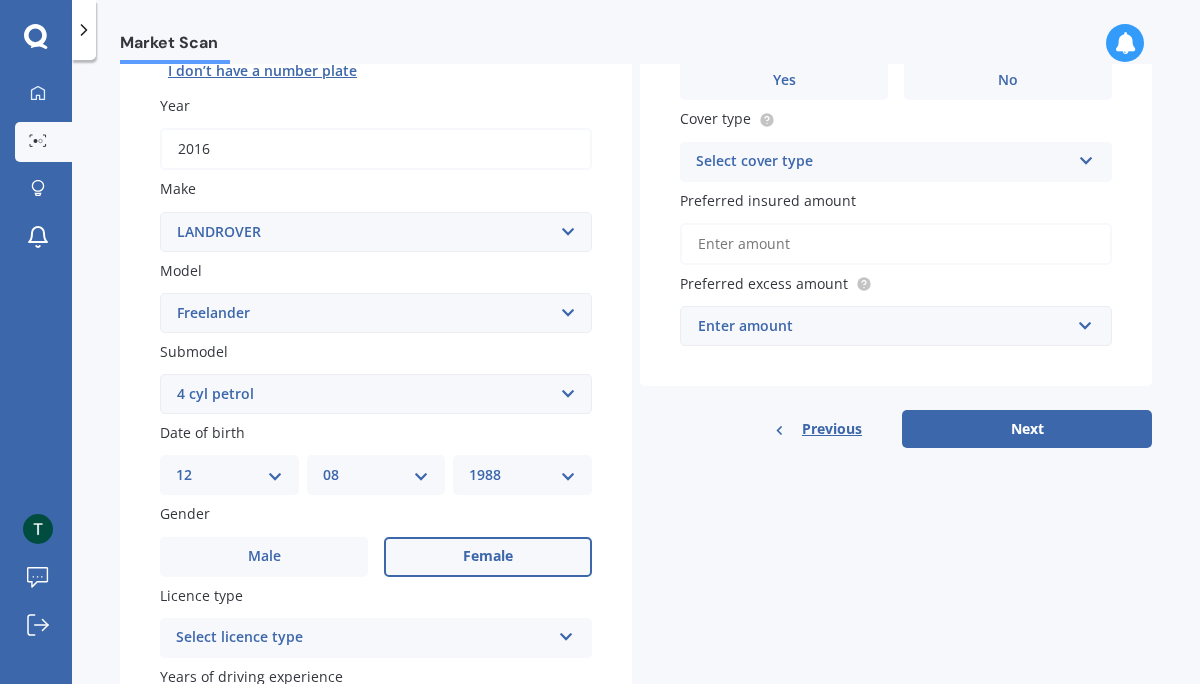 click on "Female" at bounding box center [488, 557] 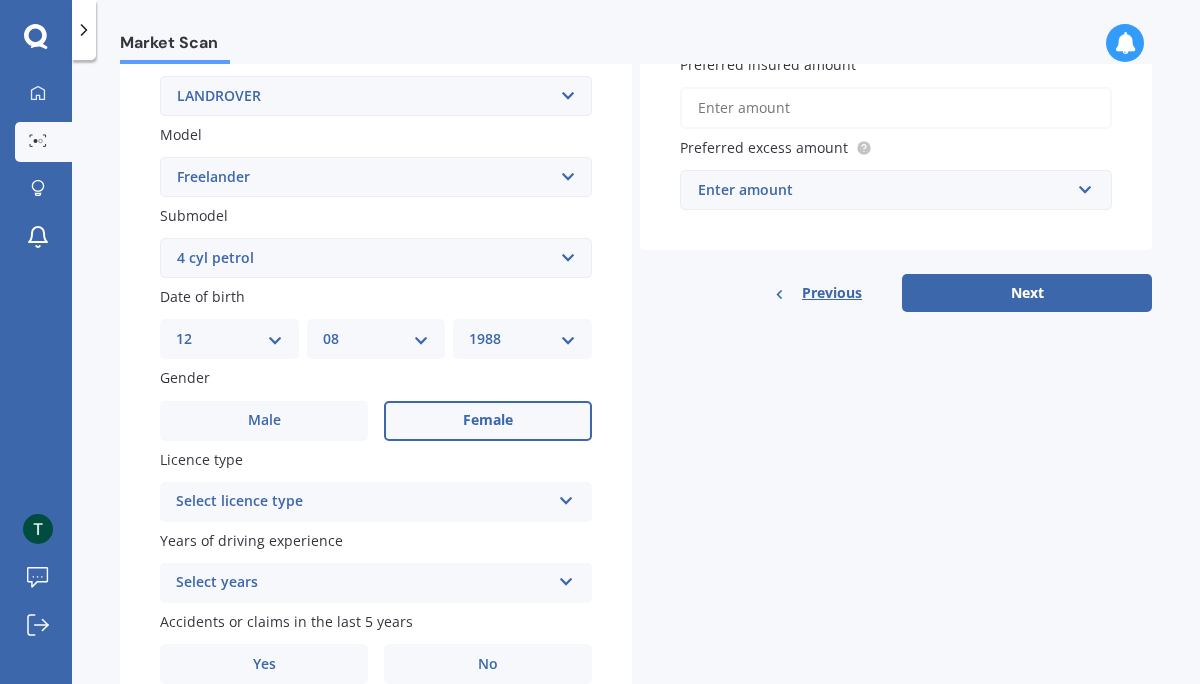 scroll, scrollTop: 445, scrollLeft: 0, axis: vertical 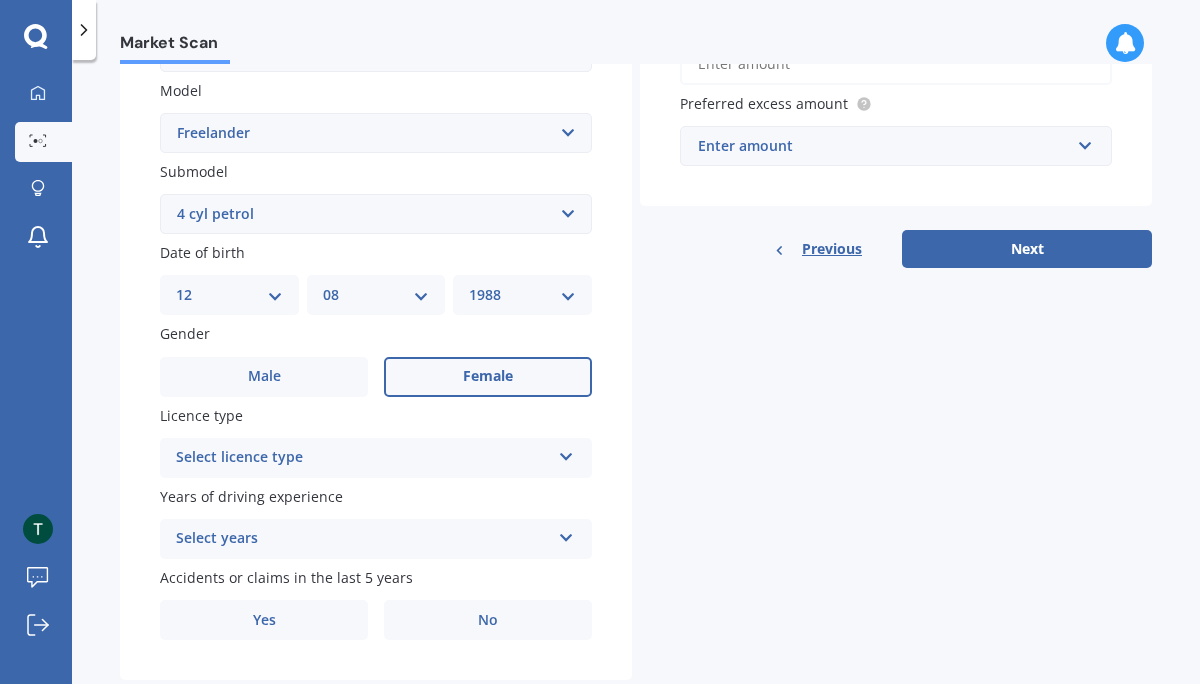 click on "Select licence type" at bounding box center [363, 458] 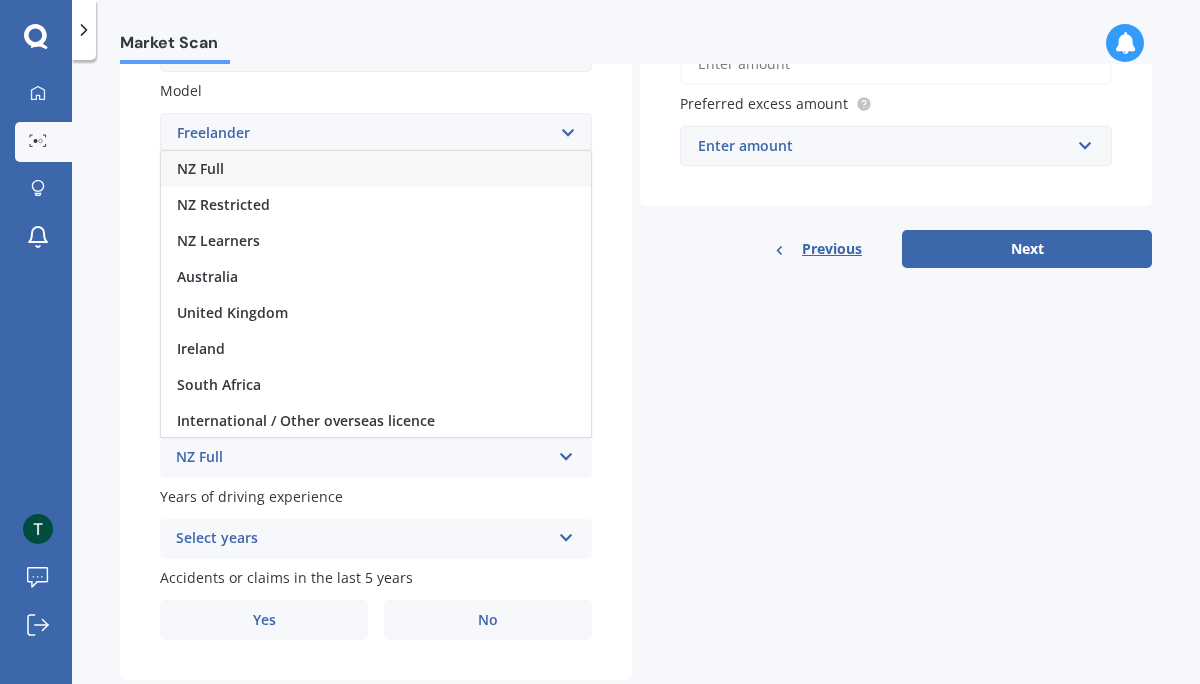 click on "NZ Full" at bounding box center (200, 168) 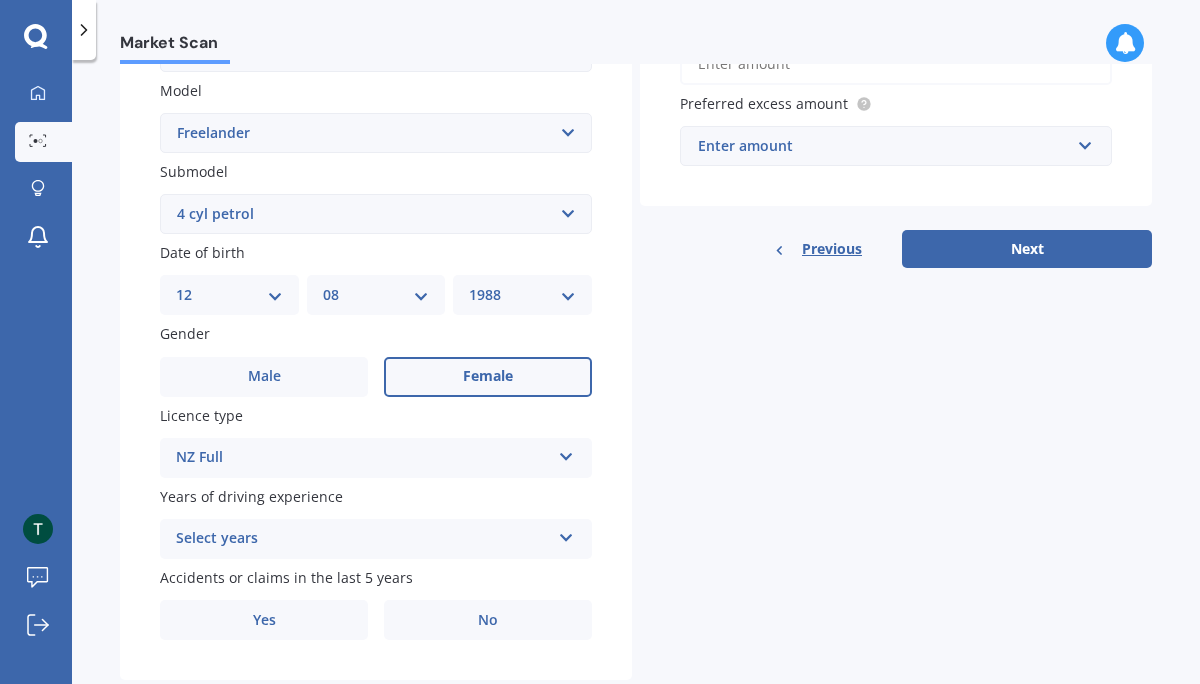 click on "Select years" at bounding box center (363, 539) 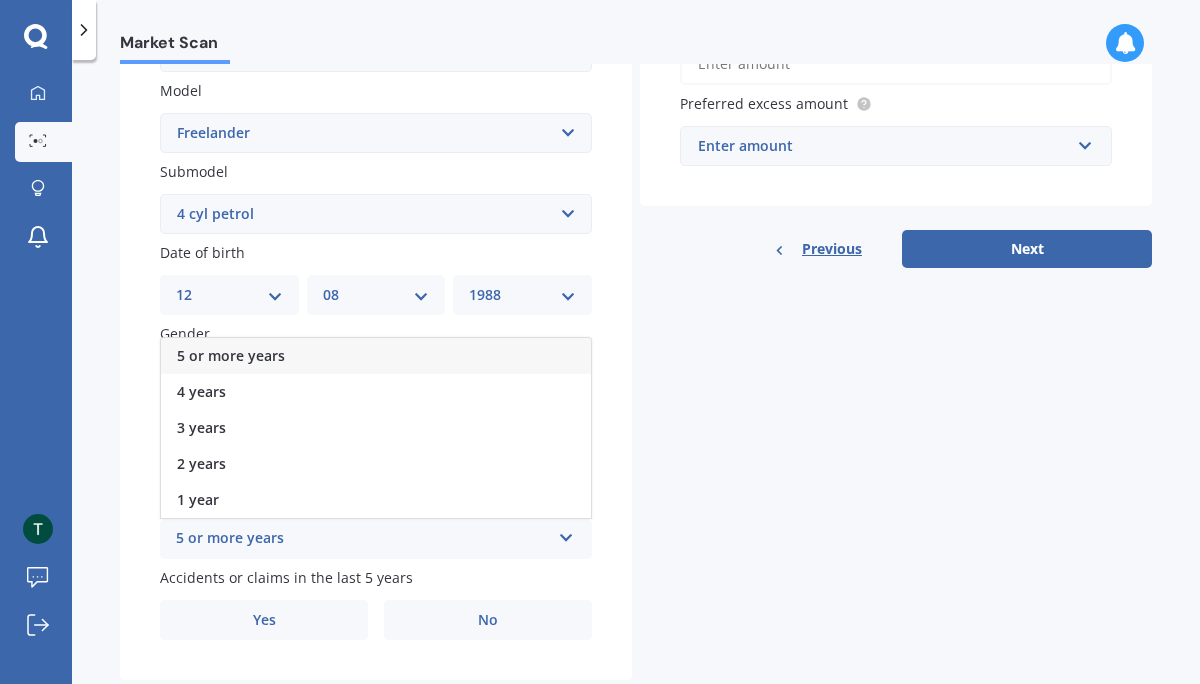 click on "5 or more years" at bounding box center (231, 355) 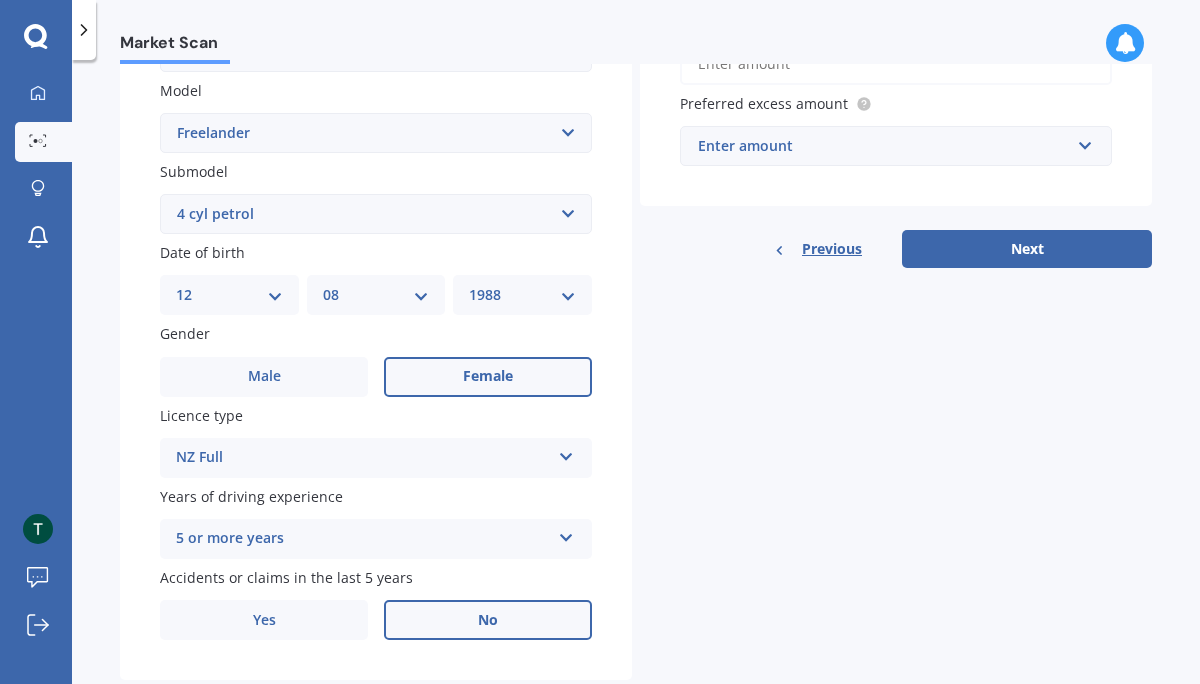 click on "No" at bounding box center [488, 620] 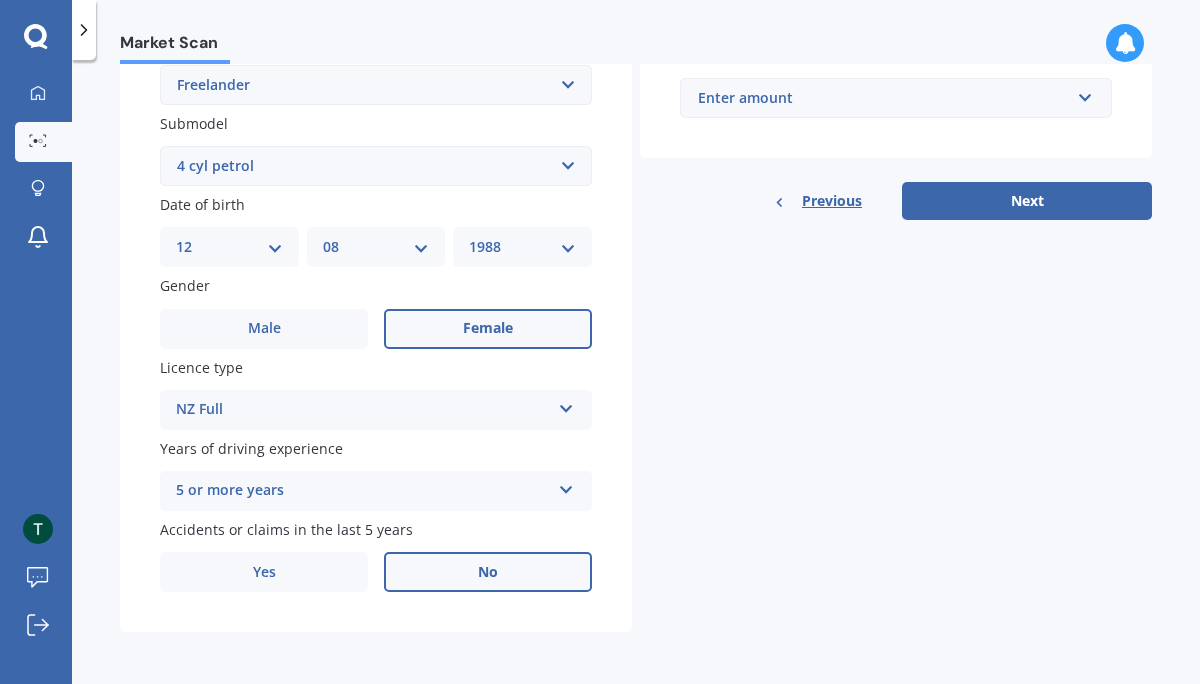 scroll, scrollTop: 0, scrollLeft: 0, axis: both 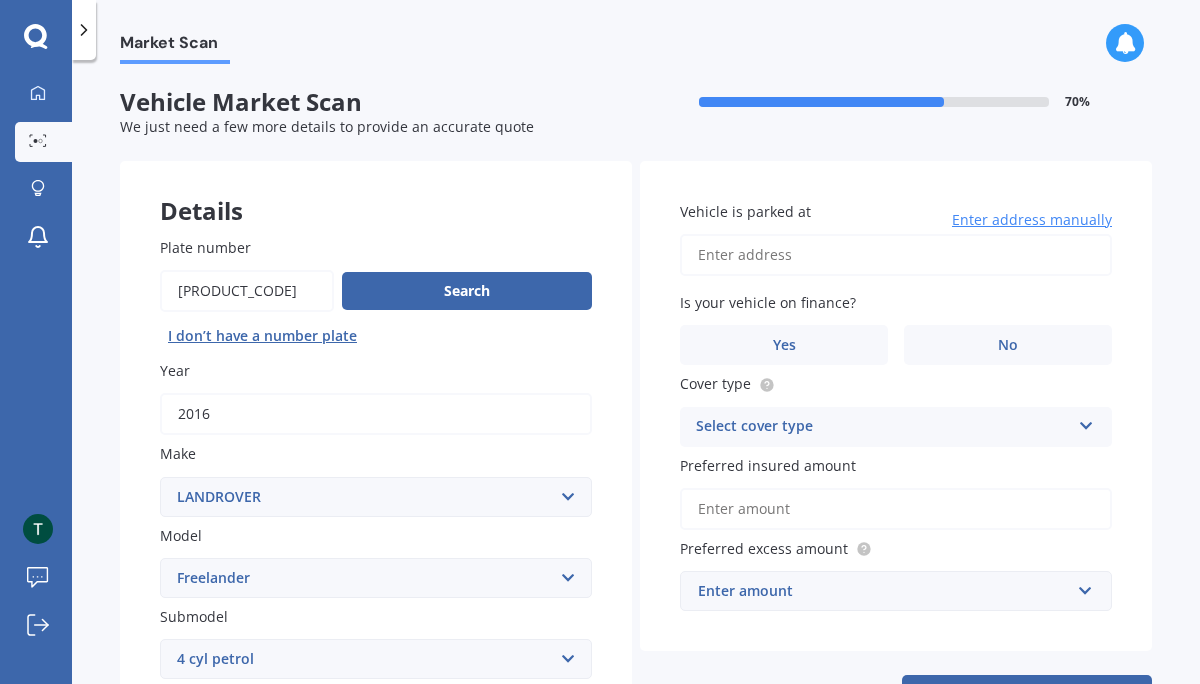 click on "Vehicle is parked at" at bounding box center [896, 255] 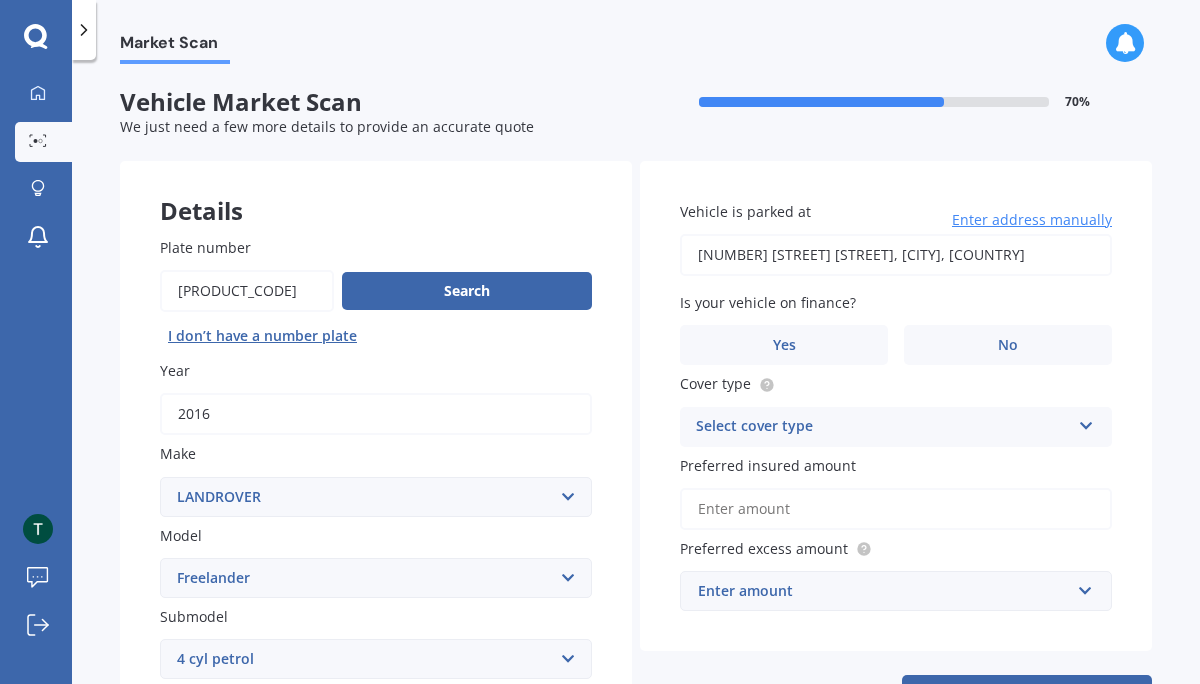 type on "[NUMBER] [STREET] [STREET], [CITY] [POSTAL_CODE]" 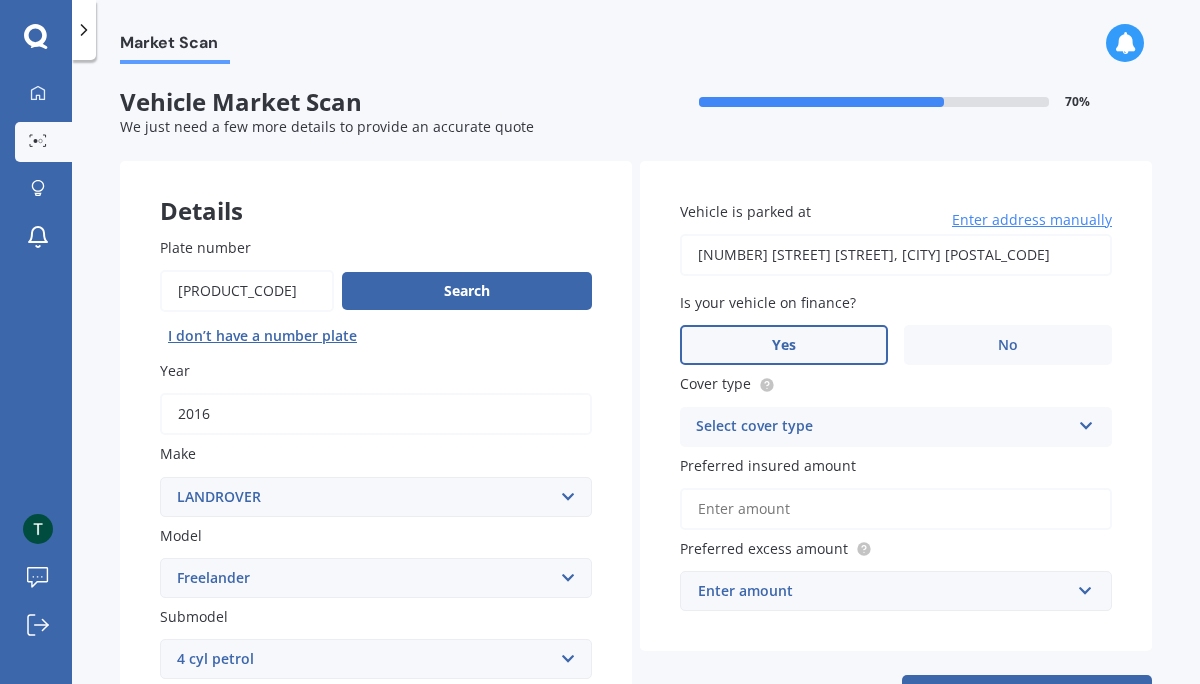 click on "Yes" at bounding box center (784, 345) 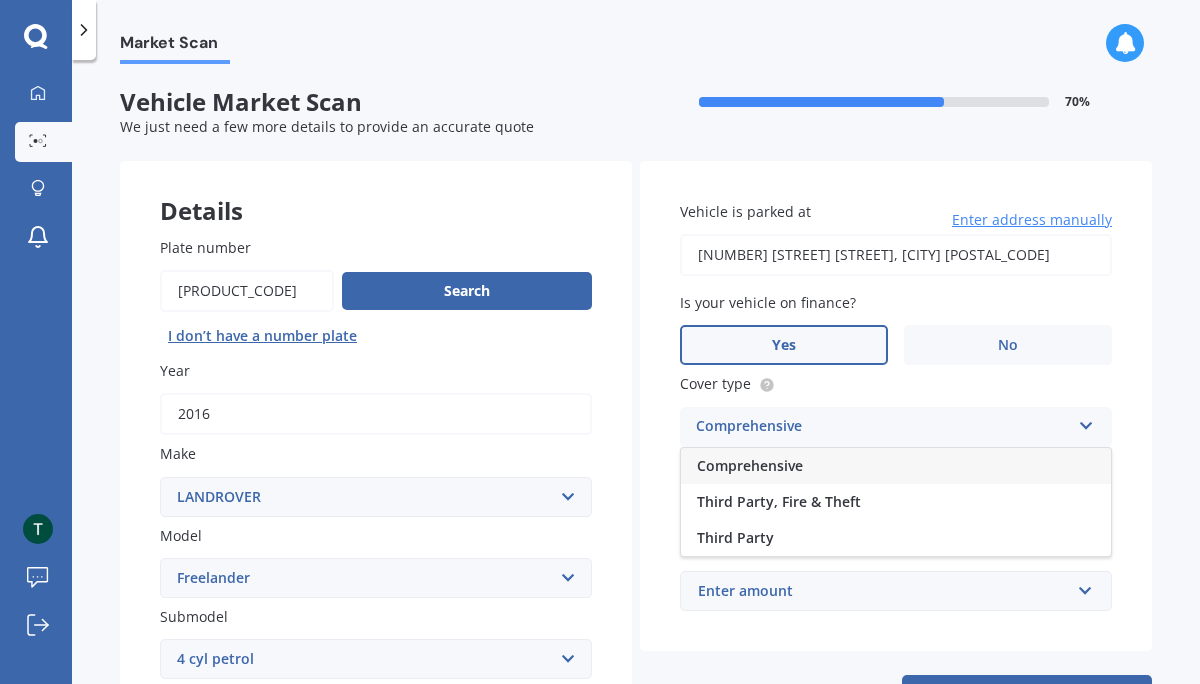 click on "Comprehensive" at bounding box center [896, 466] 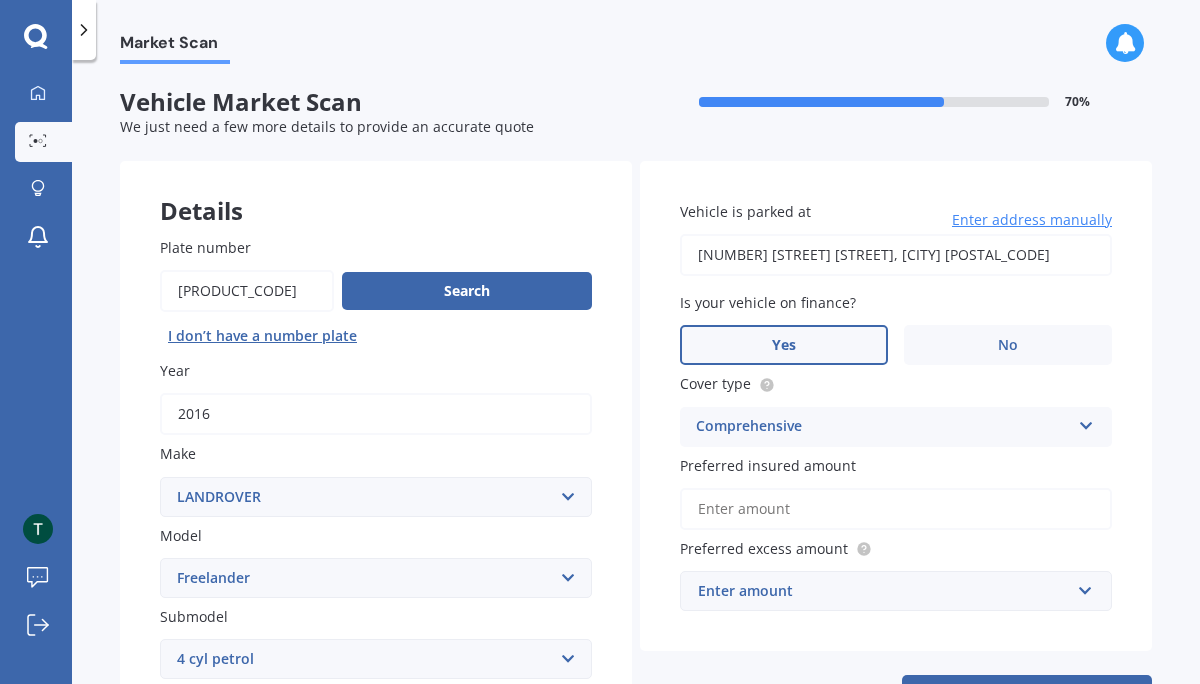 click on "Preferred insured amount" at bounding box center (896, 509) 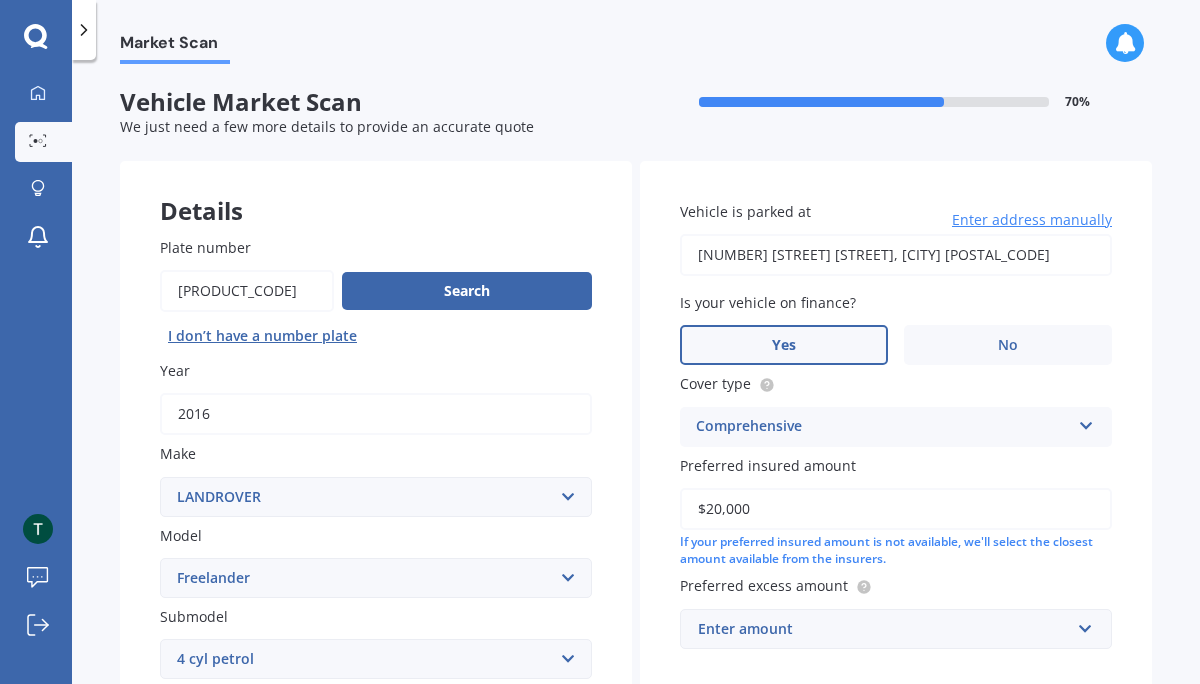type on "$20,000" 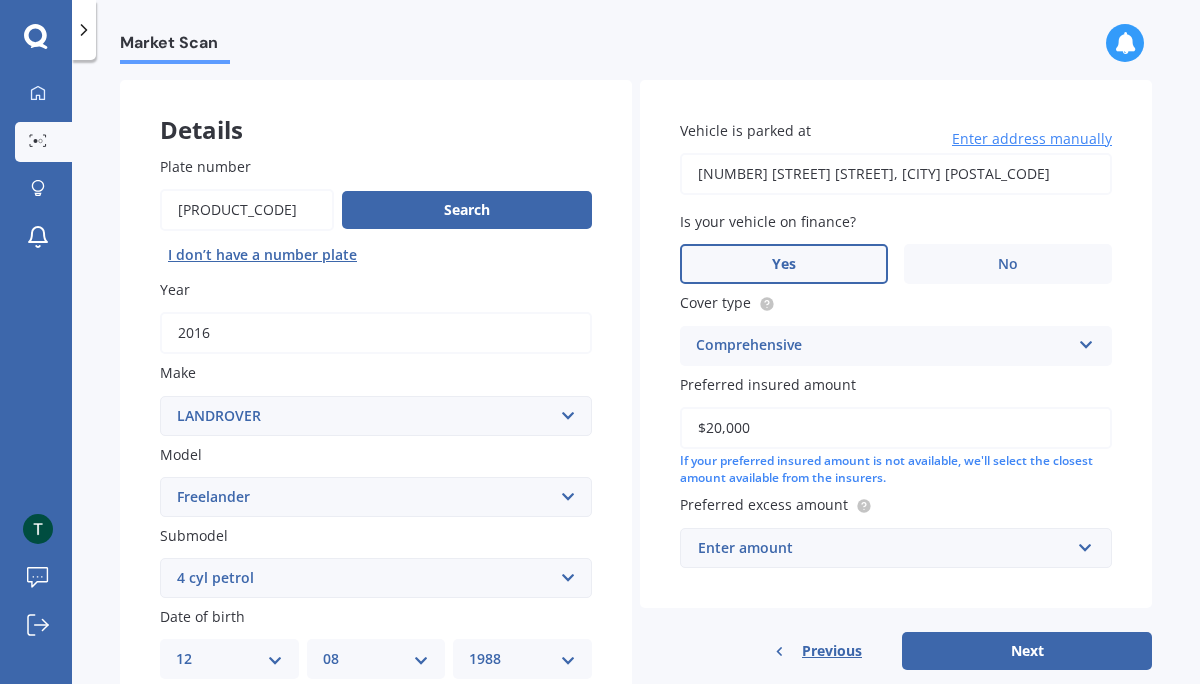 scroll, scrollTop: 140, scrollLeft: 0, axis: vertical 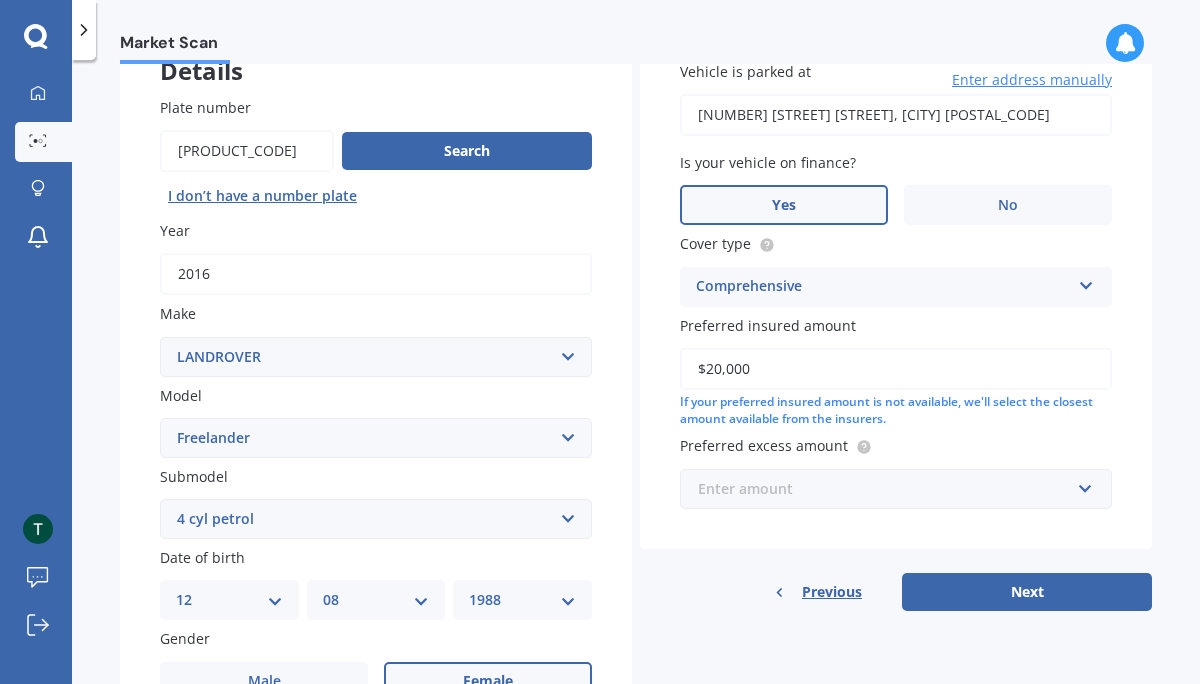 click at bounding box center (889, 489) 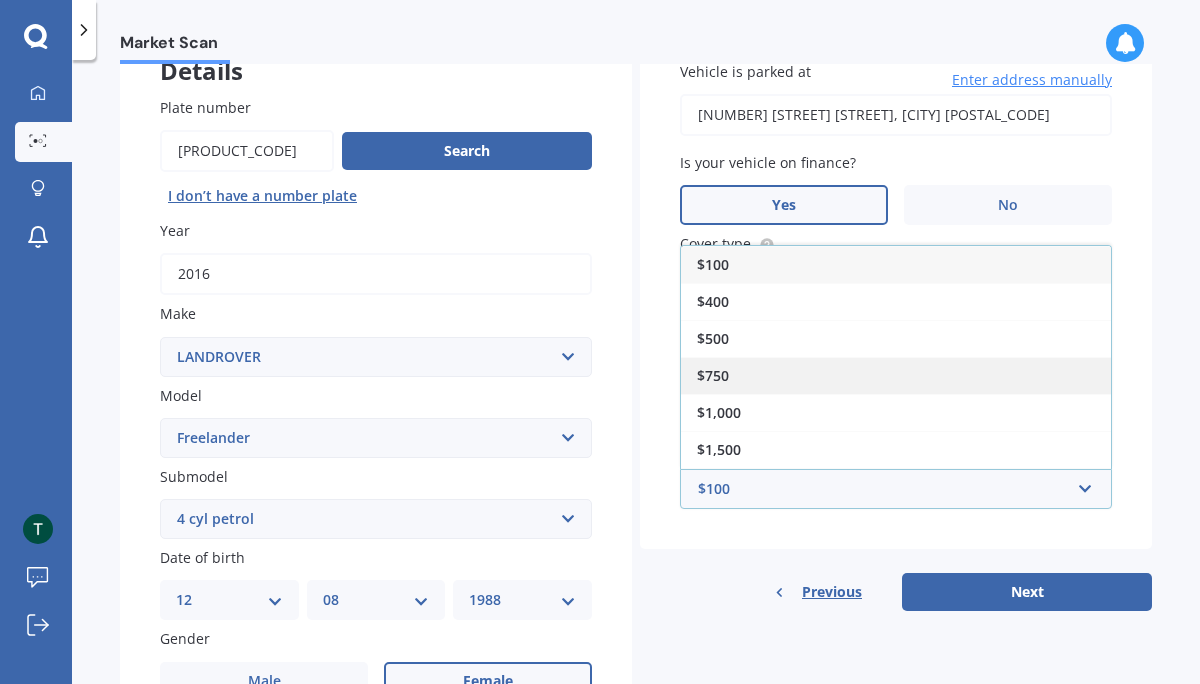 click on "$750" at bounding box center [896, 375] 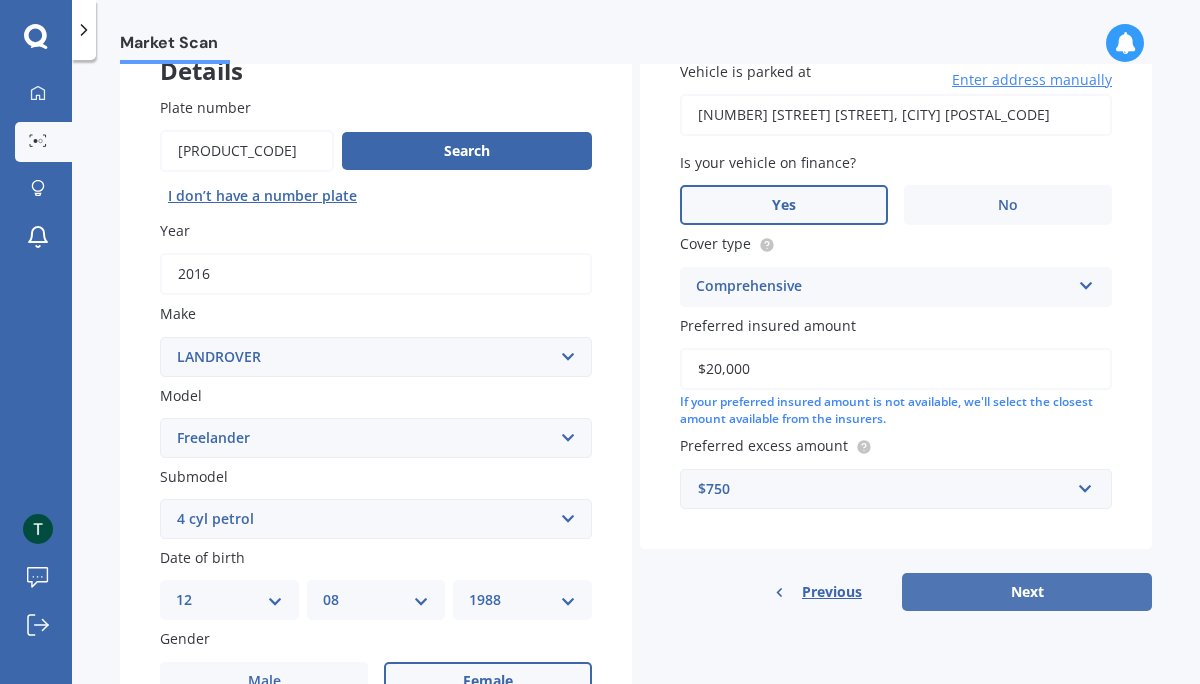 click on "Next" at bounding box center (1027, 592) 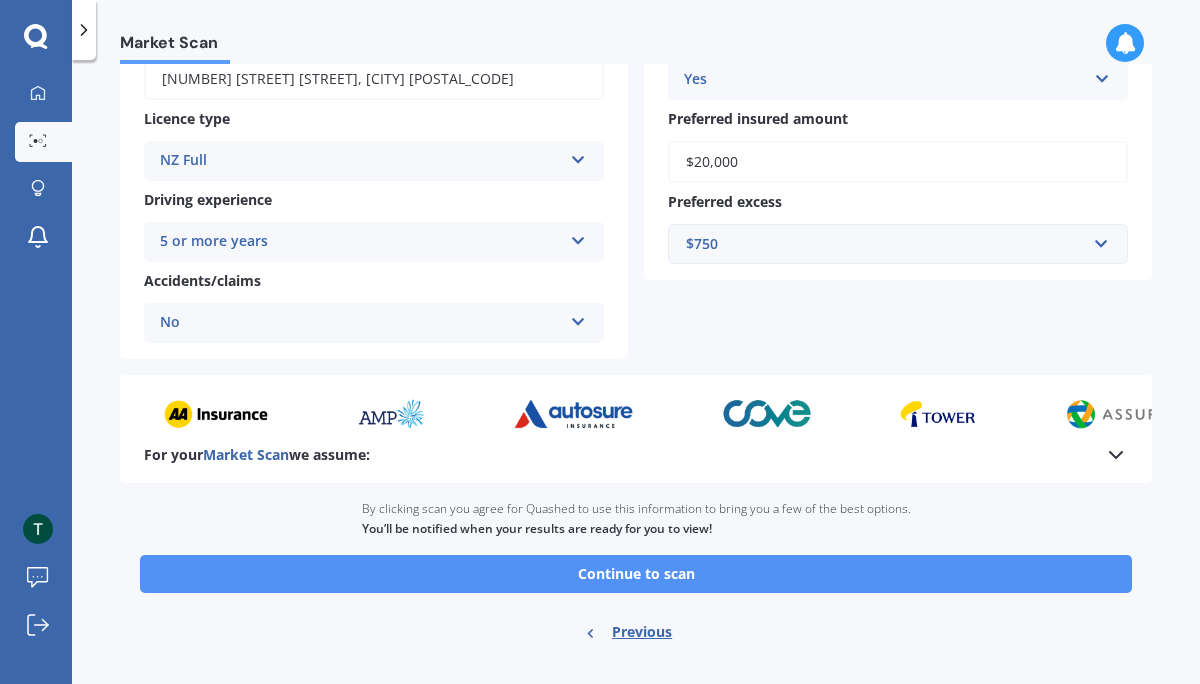 scroll, scrollTop: 346, scrollLeft: 0, axis: vertical 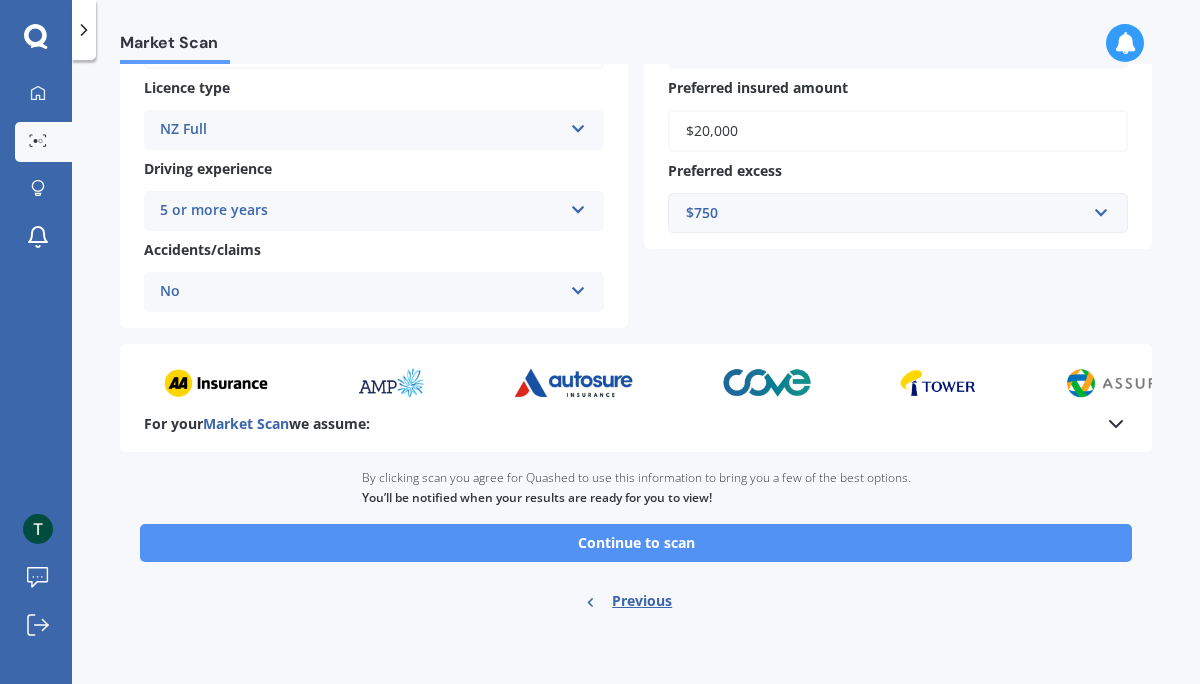 click on "Continue to scan" at bounding box center [636, 543] 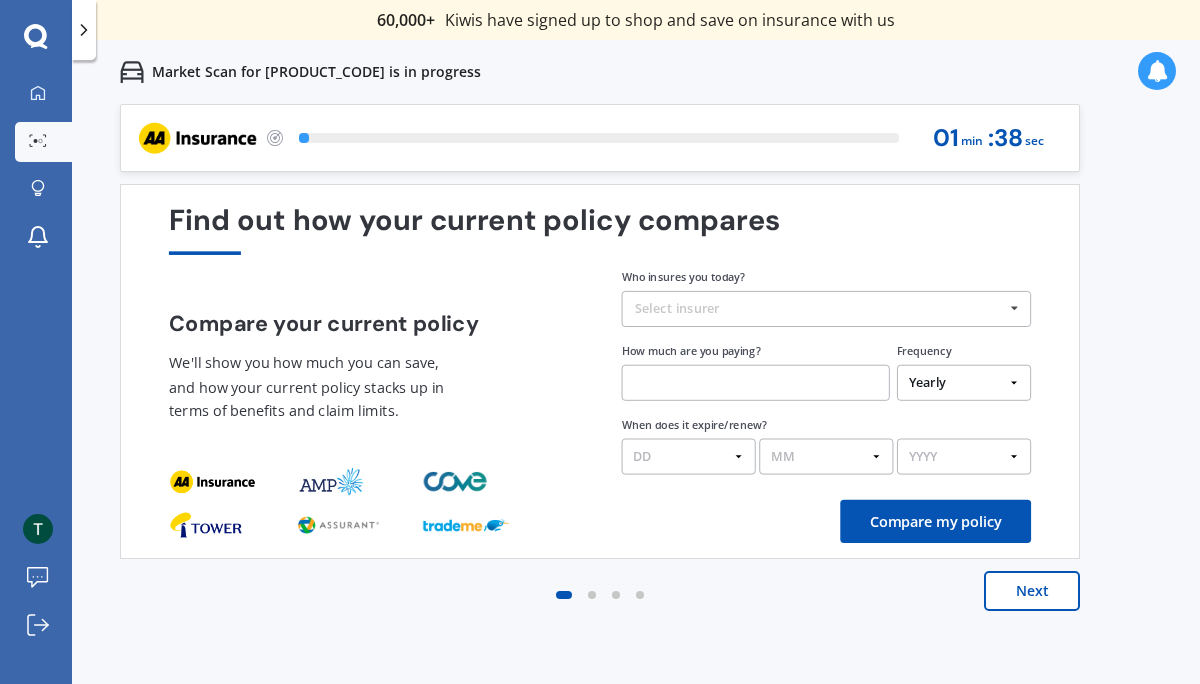 scroll, scrollTop: 0, scrollLeft: 0, axis: both 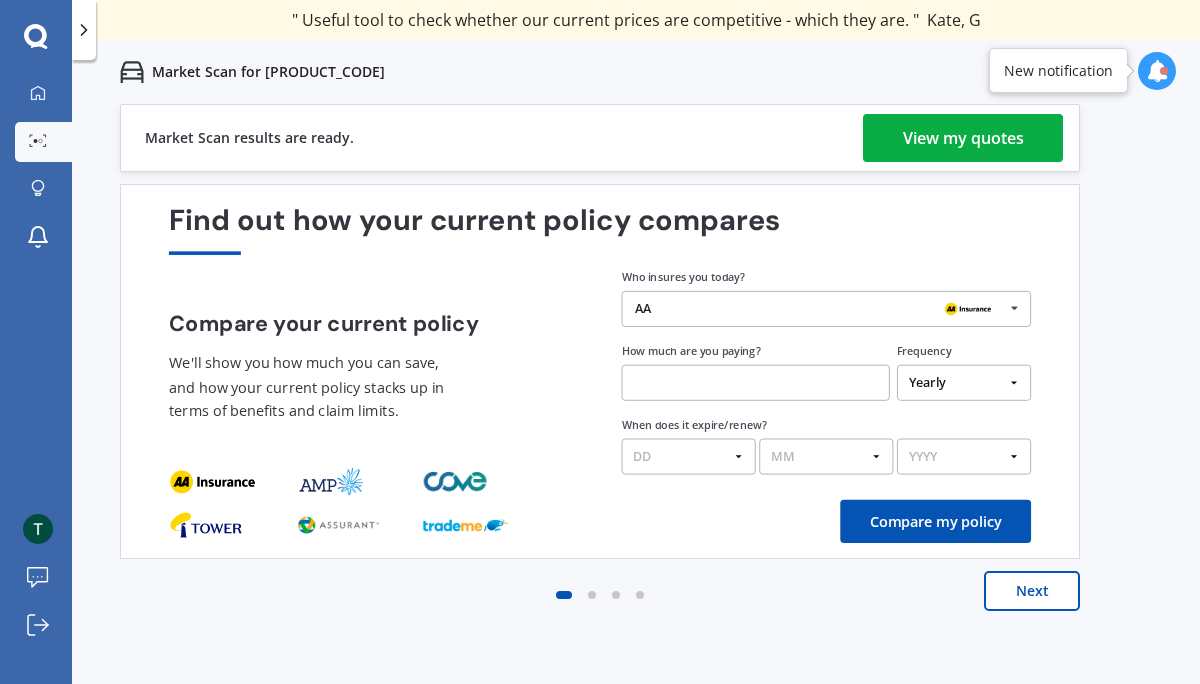 click on "View my quotes" at bounding box center (963, 138) 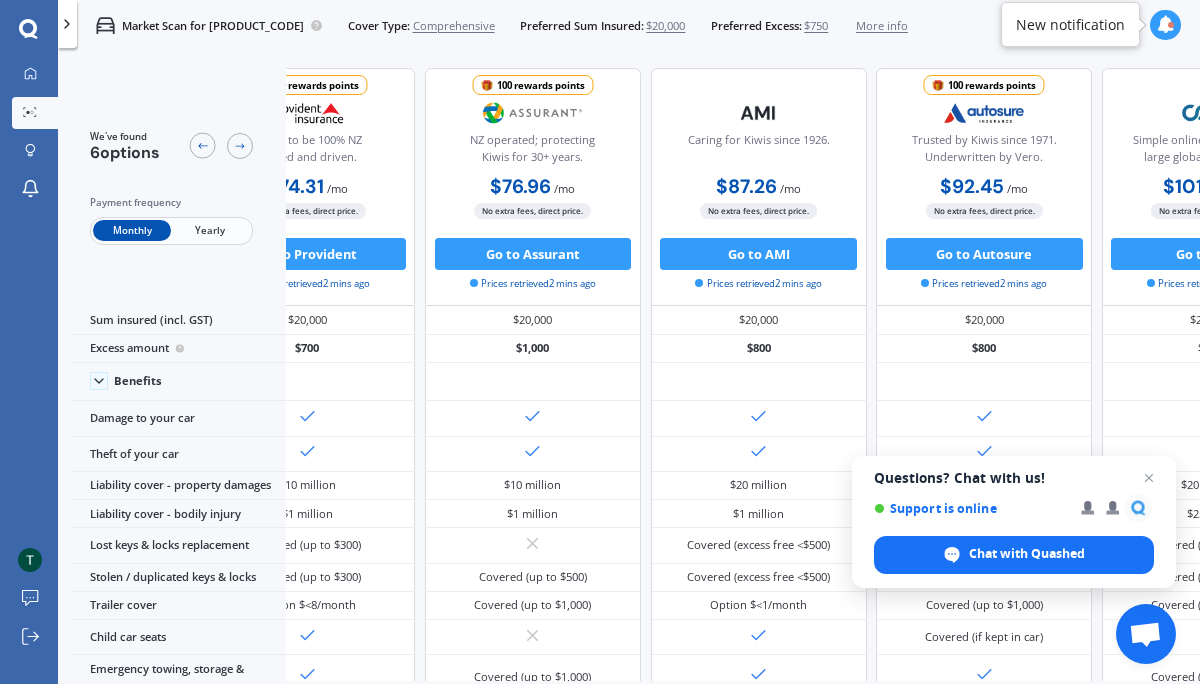 scroll, scrollTop: 0, scrollLeft: 0, axis: both 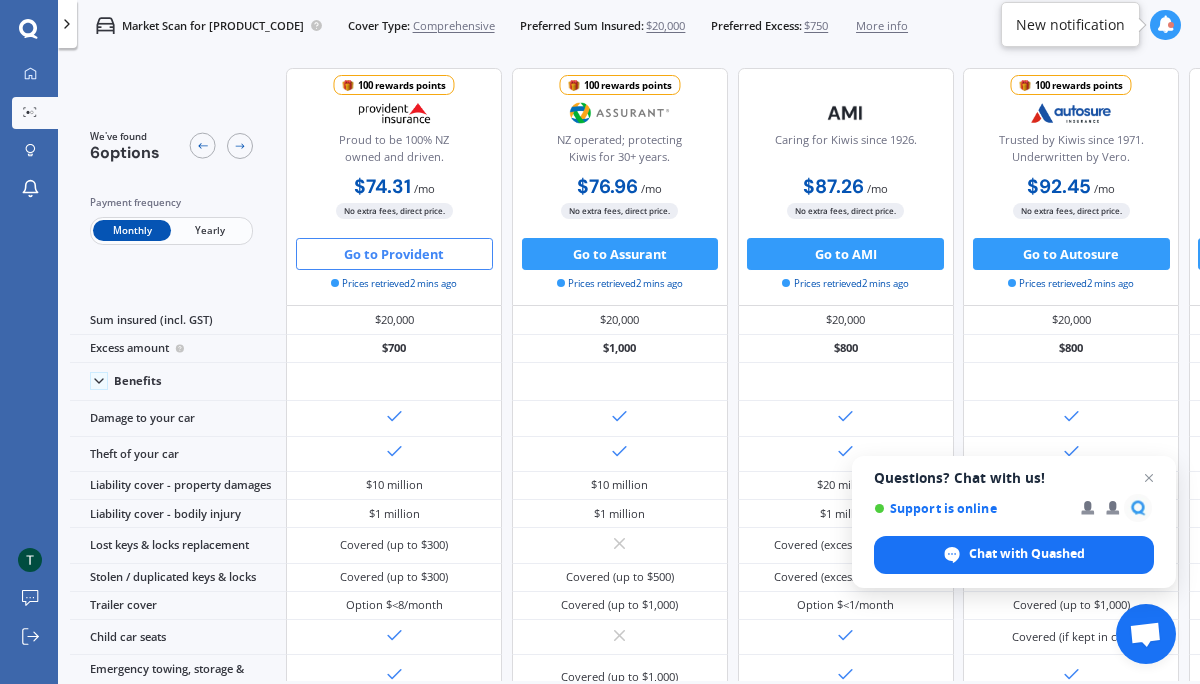 click on "Go to Provident" at bounding box center [394, 254] 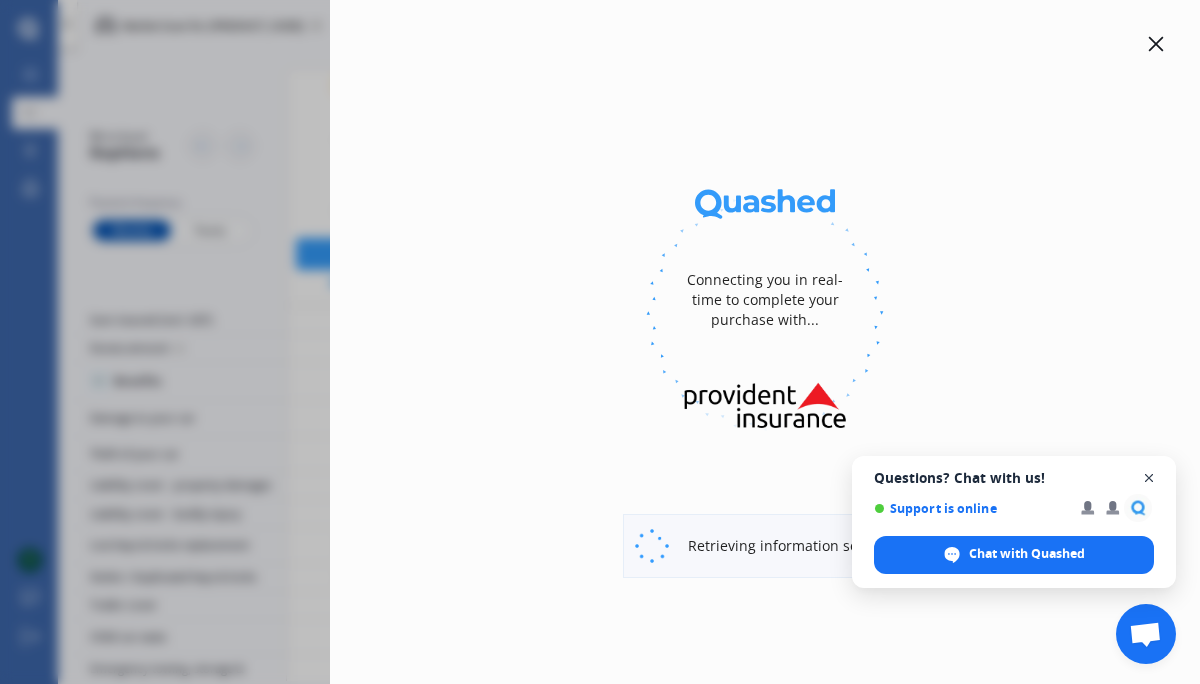 click at bounding box center [1149, 478] 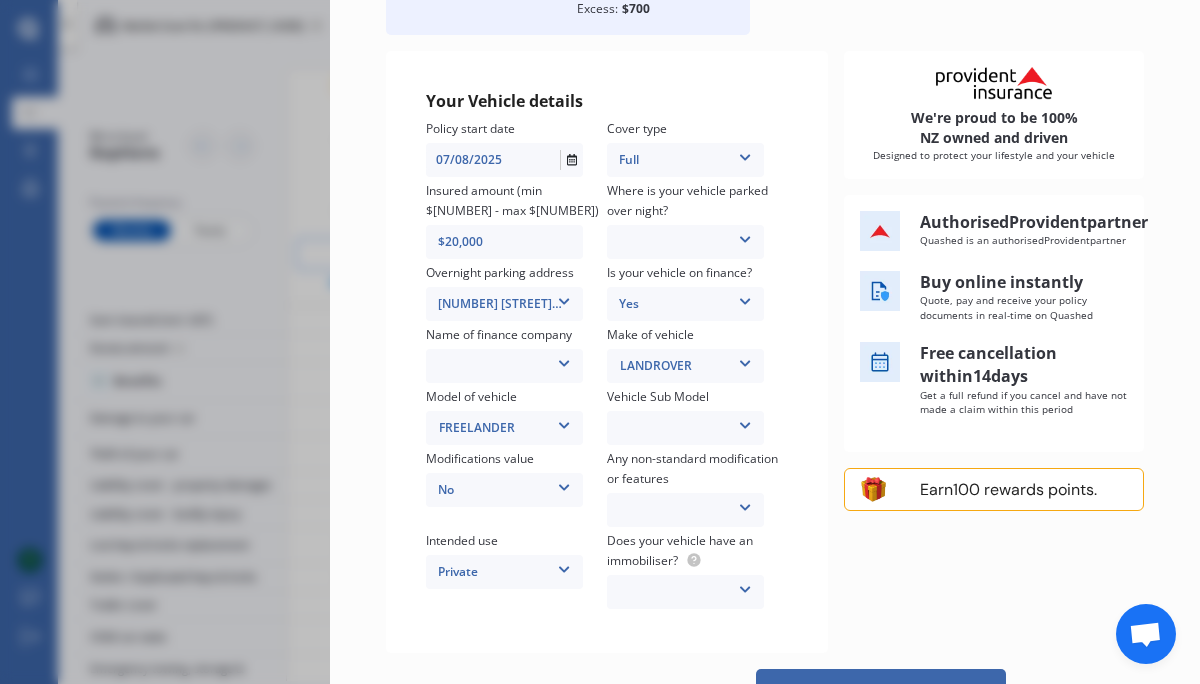 scroll, scrollTop: 252, scrollLeft: 0, axis: vertical 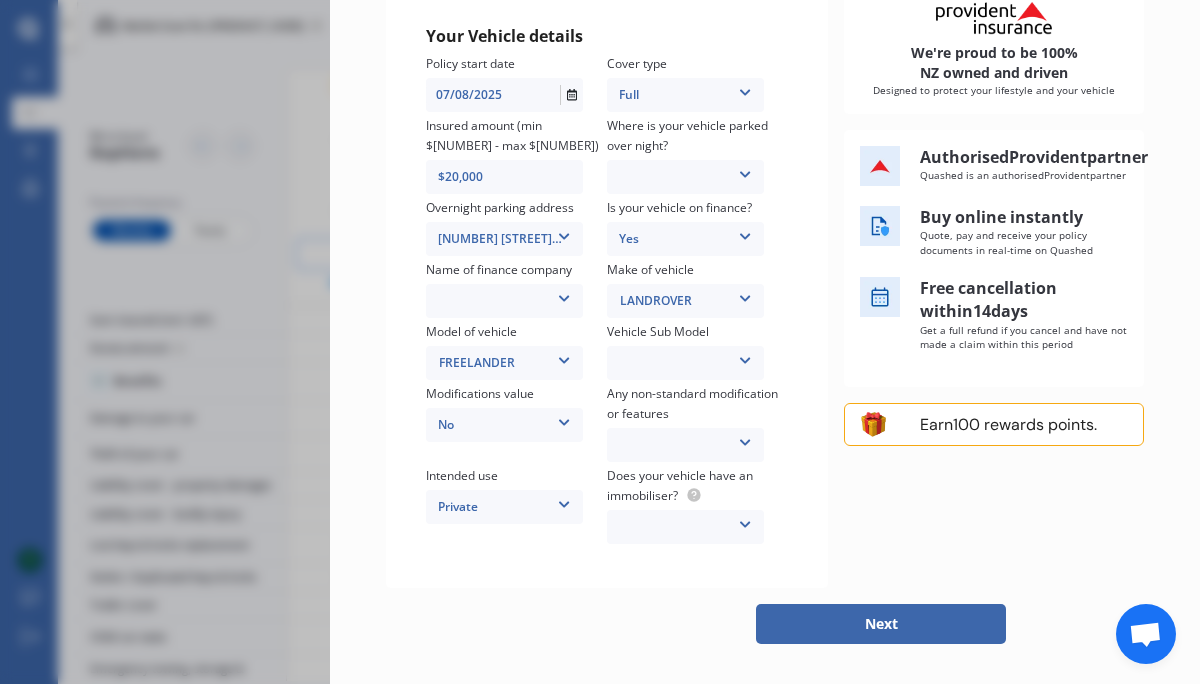 click at bounding box center (745, 357) 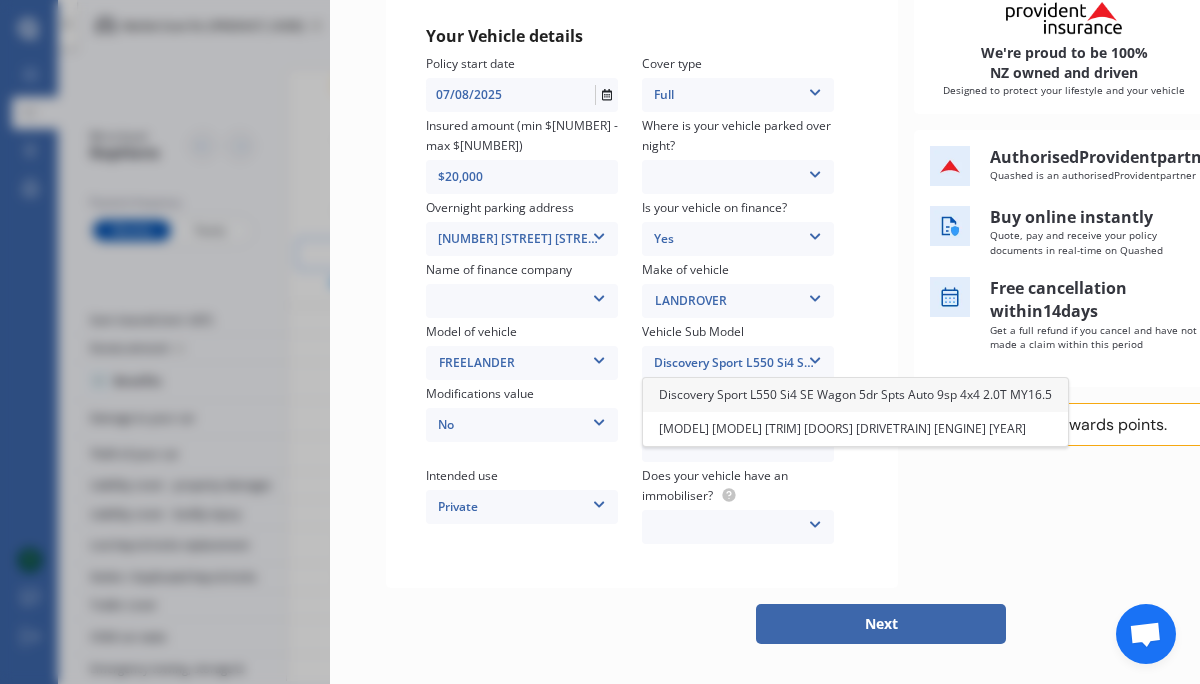 click on "Discovery Sport L550 Si4 SE Wagon 5dr Spts Auto 9sp 4x4 2.0T MY16.5" at bounding box center (855, 394) 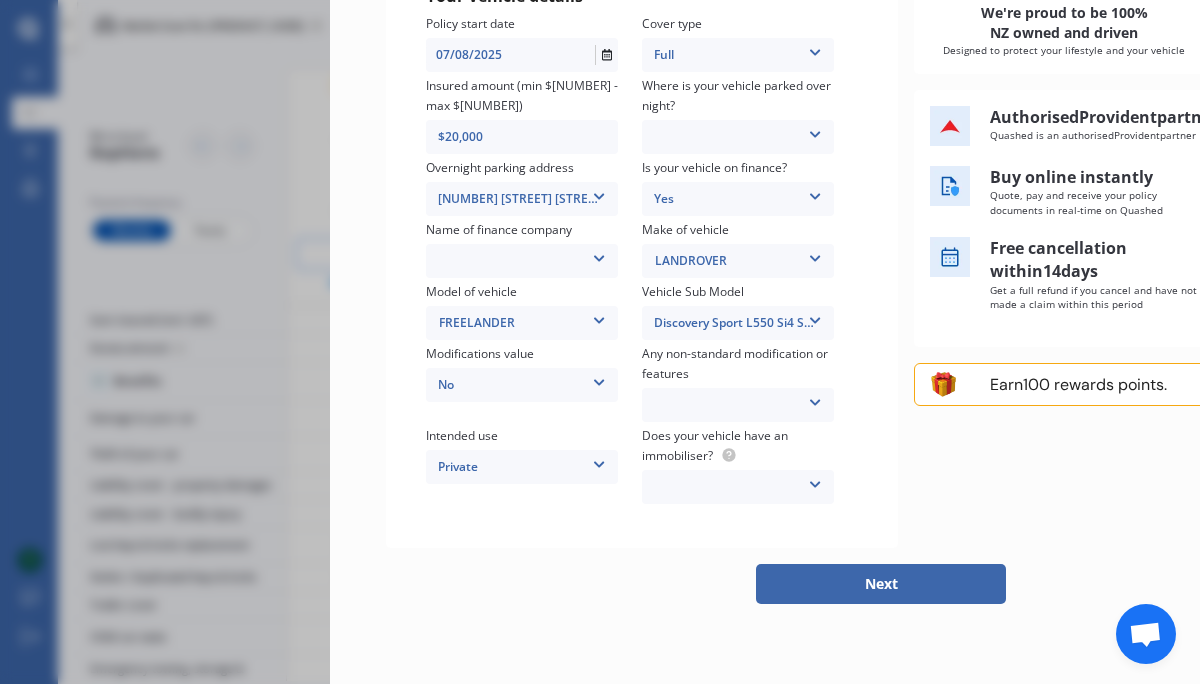 scroll, scrollTop: 0, scrollLeft: 0, axis: both 